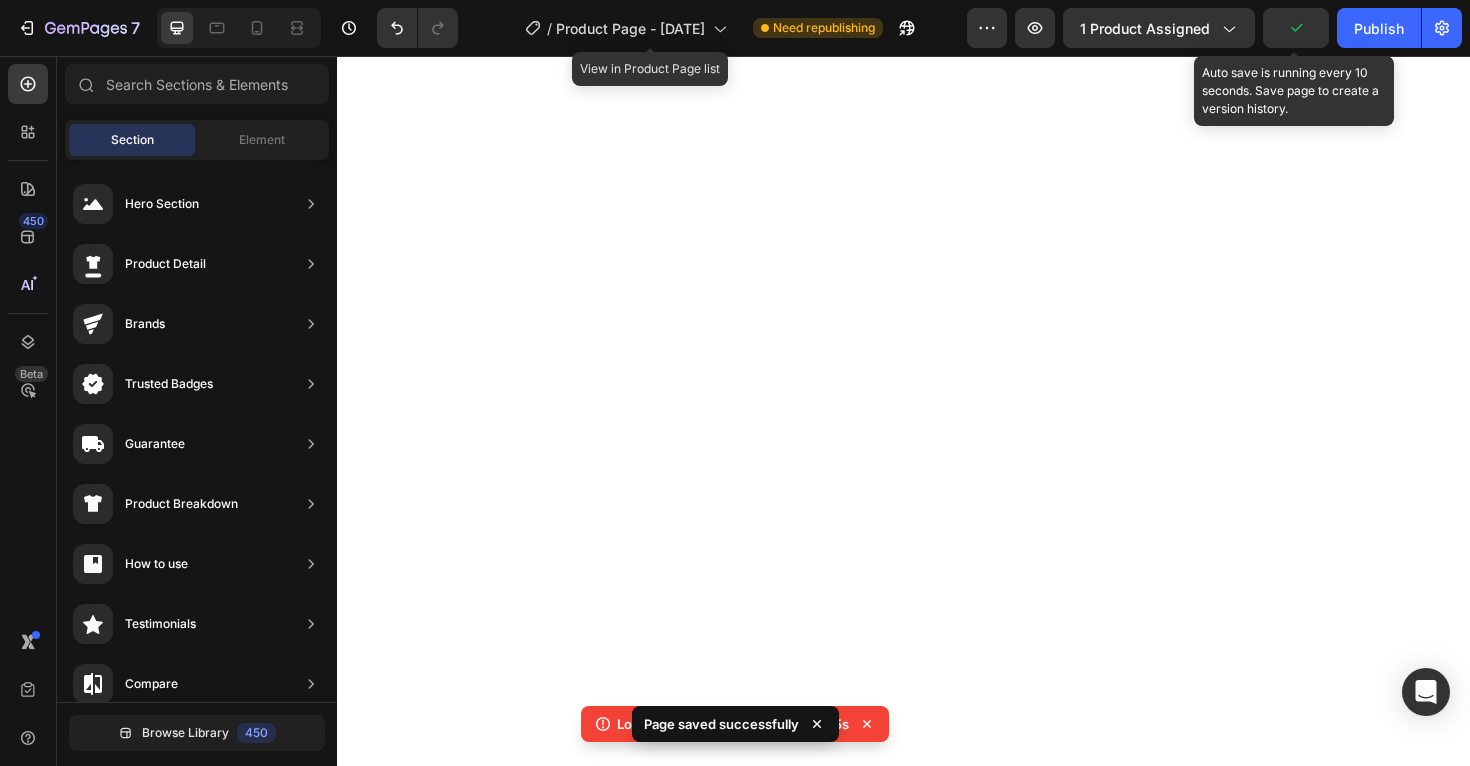 scroll, scrollTop: 0, scrollLeft: 0, axis: both 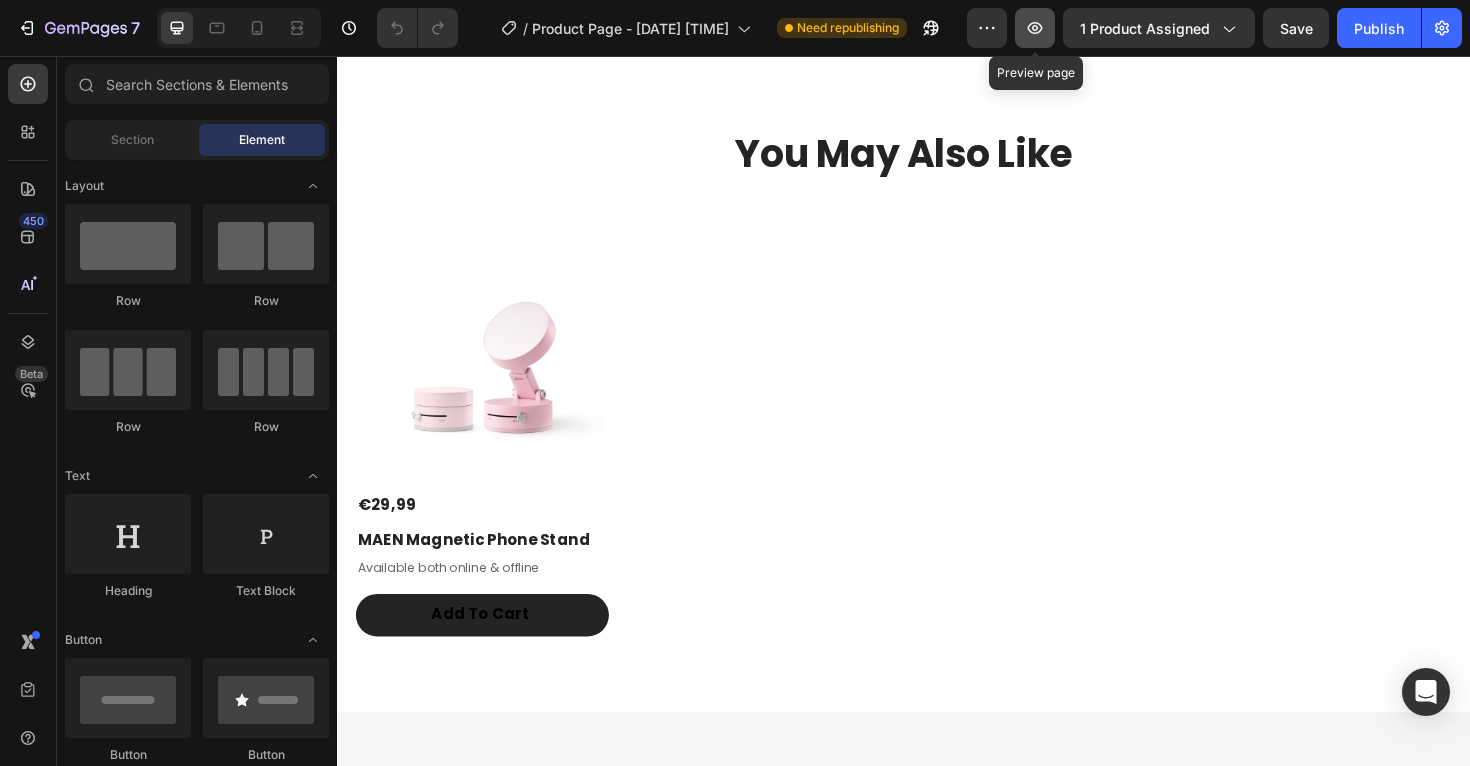 click 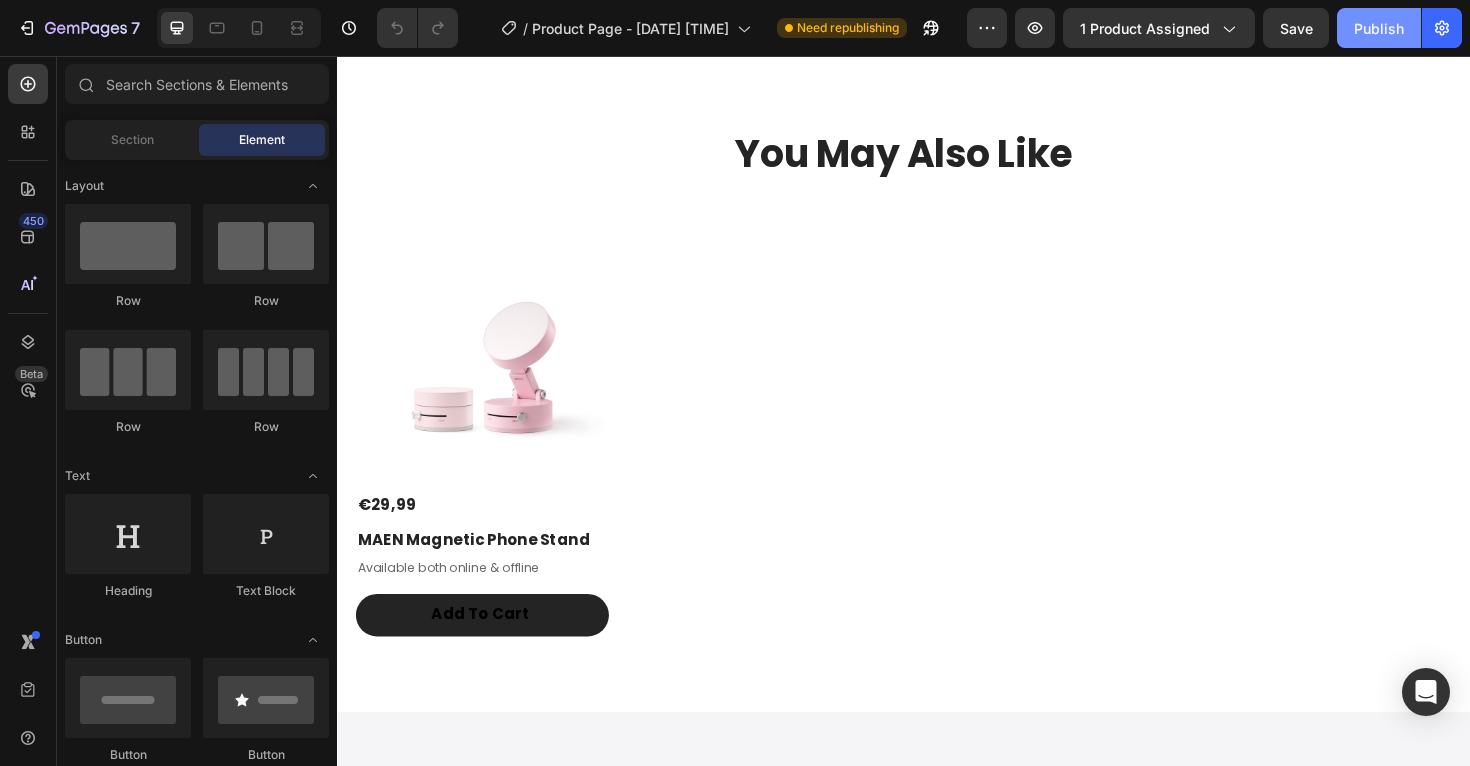 click on "Publish" 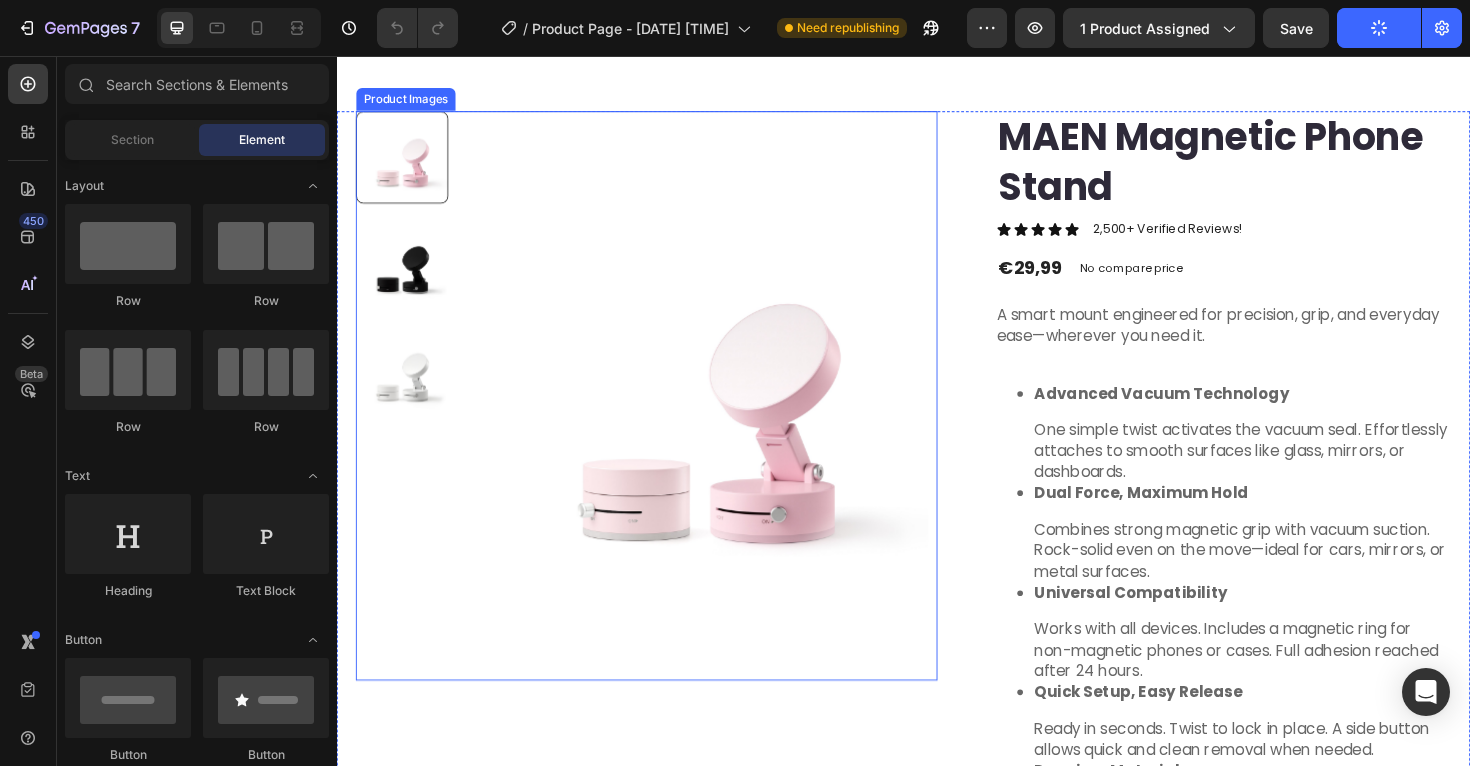 scroll, scrollTop: 56, scrollLeft: 0, axis: vertical 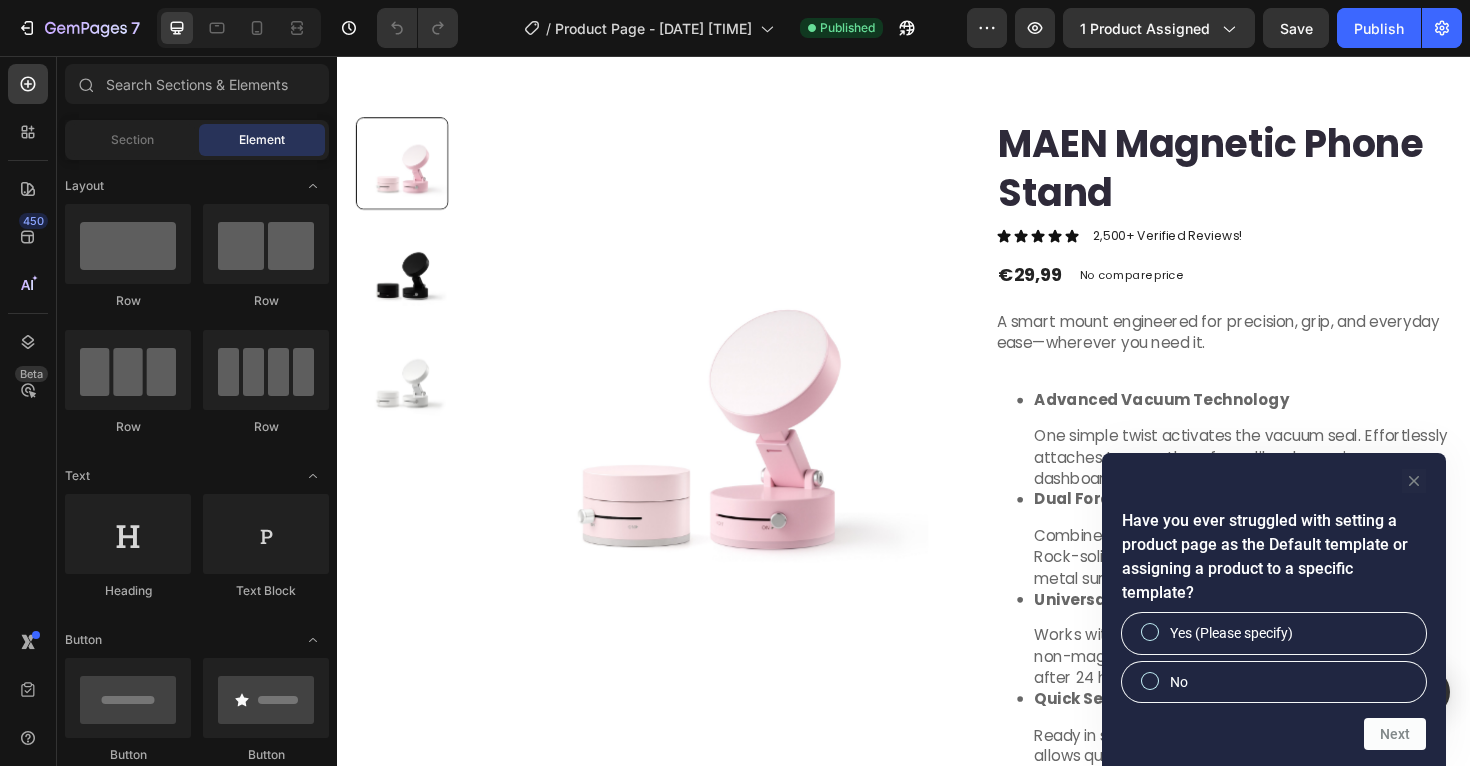 click 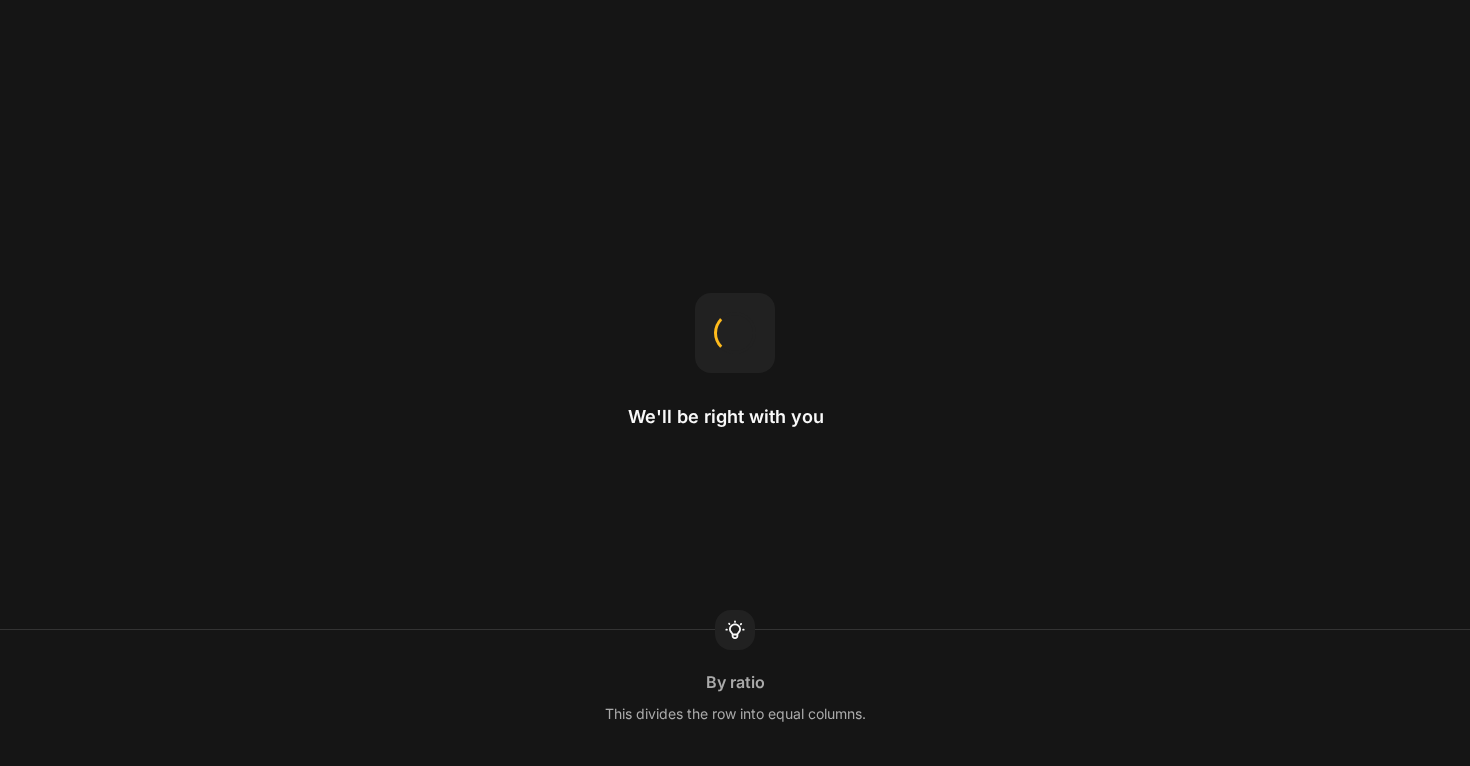 scroll, scrollTop: 0, scrollLeft: 0, axis: both 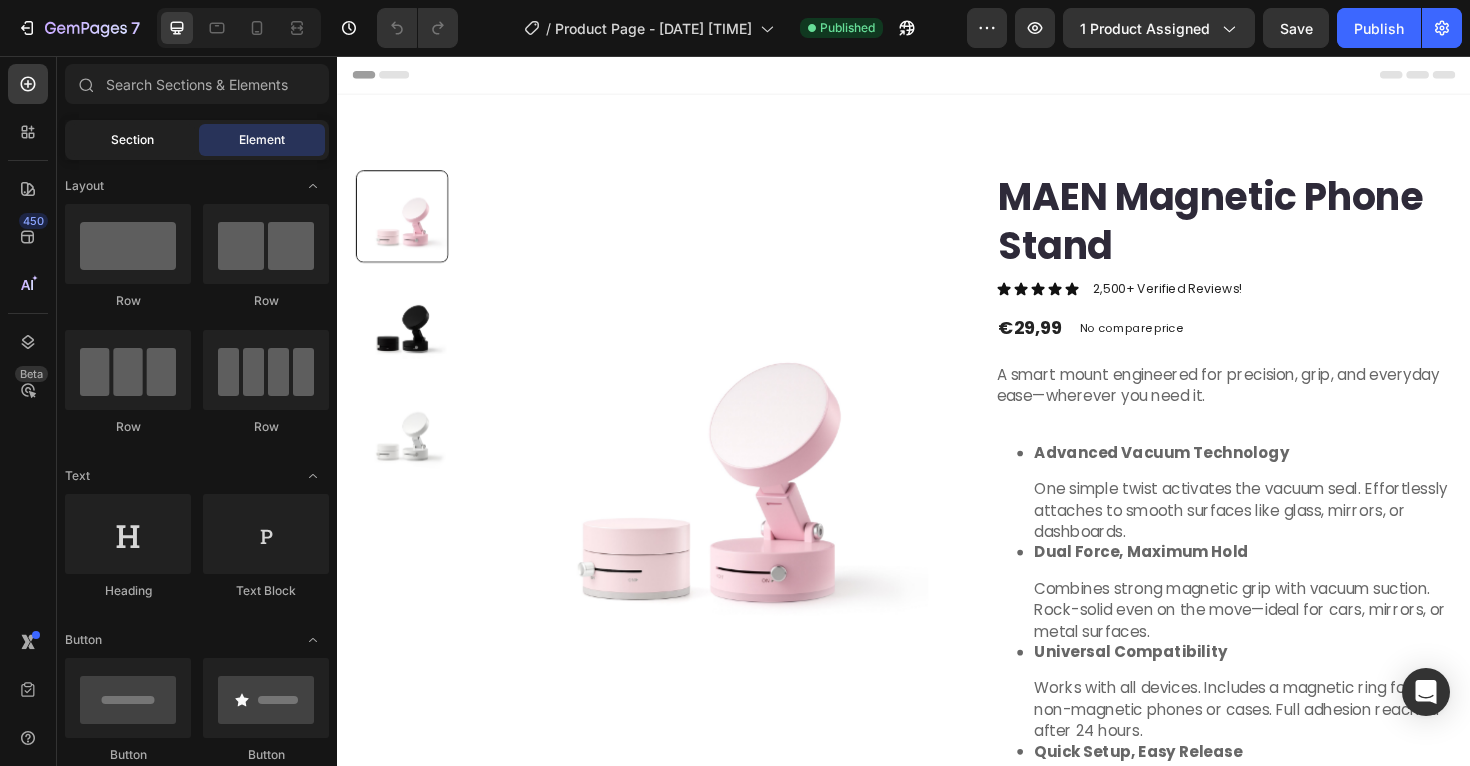 click on "Section" 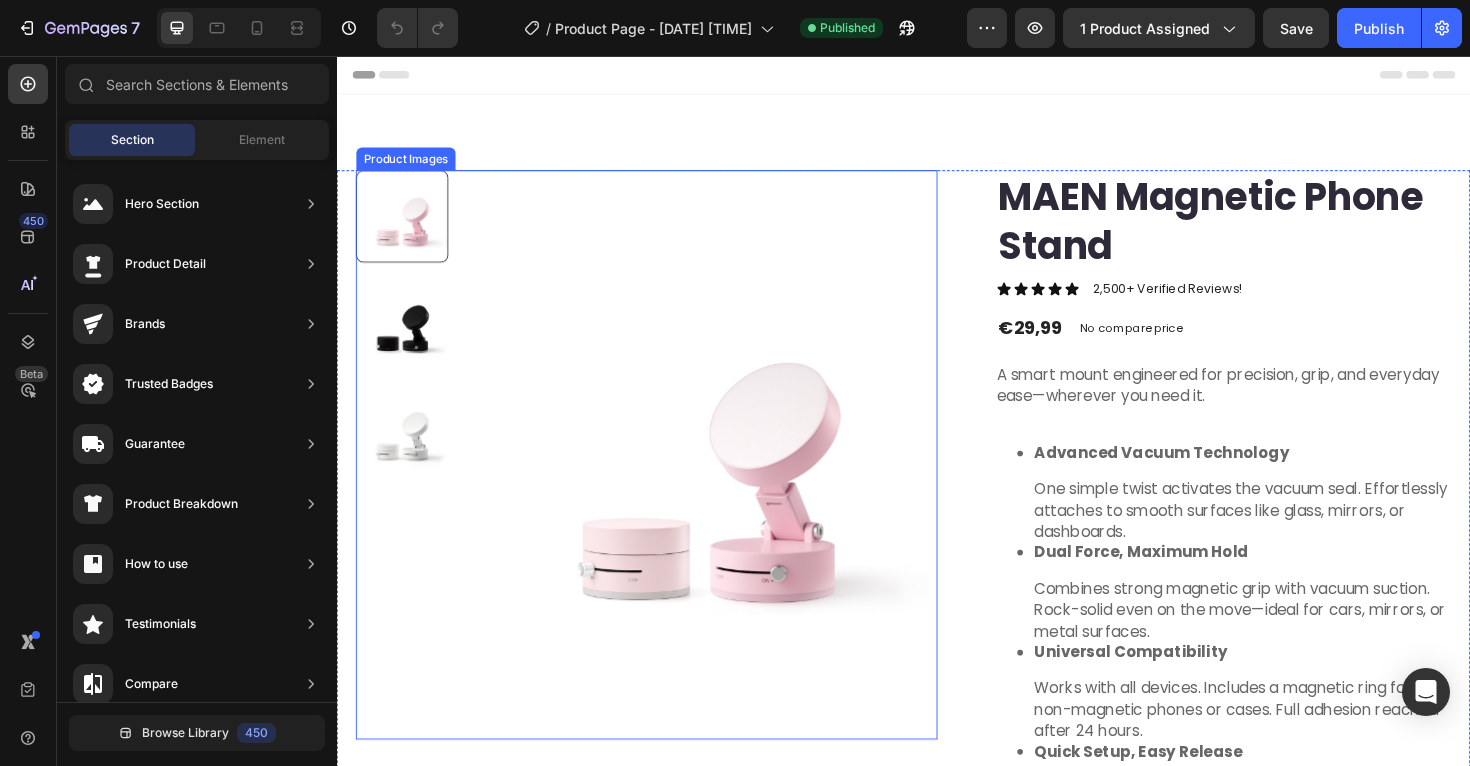 click at bounding box center [729, 478] 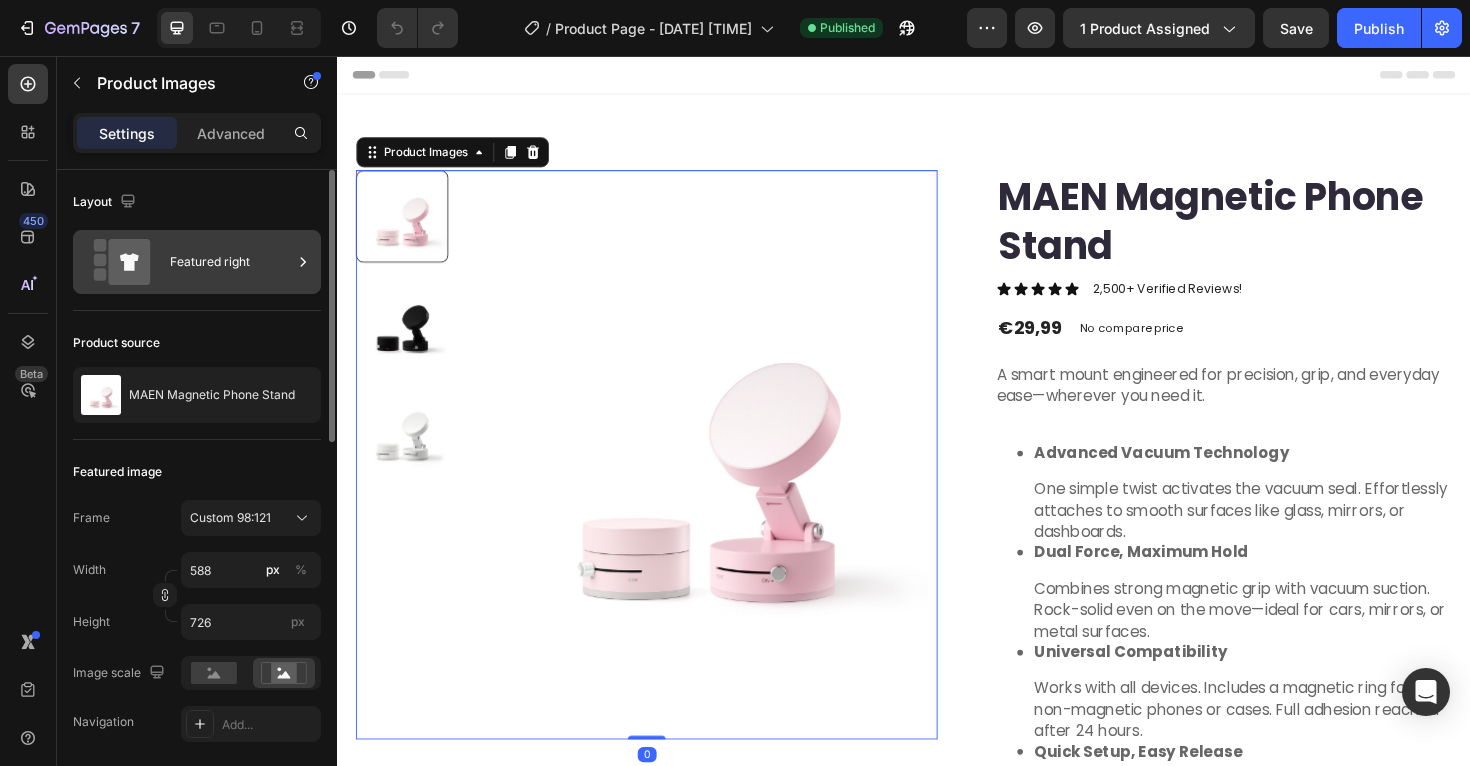 click on "Featured right" at bounding box center [197, 262] 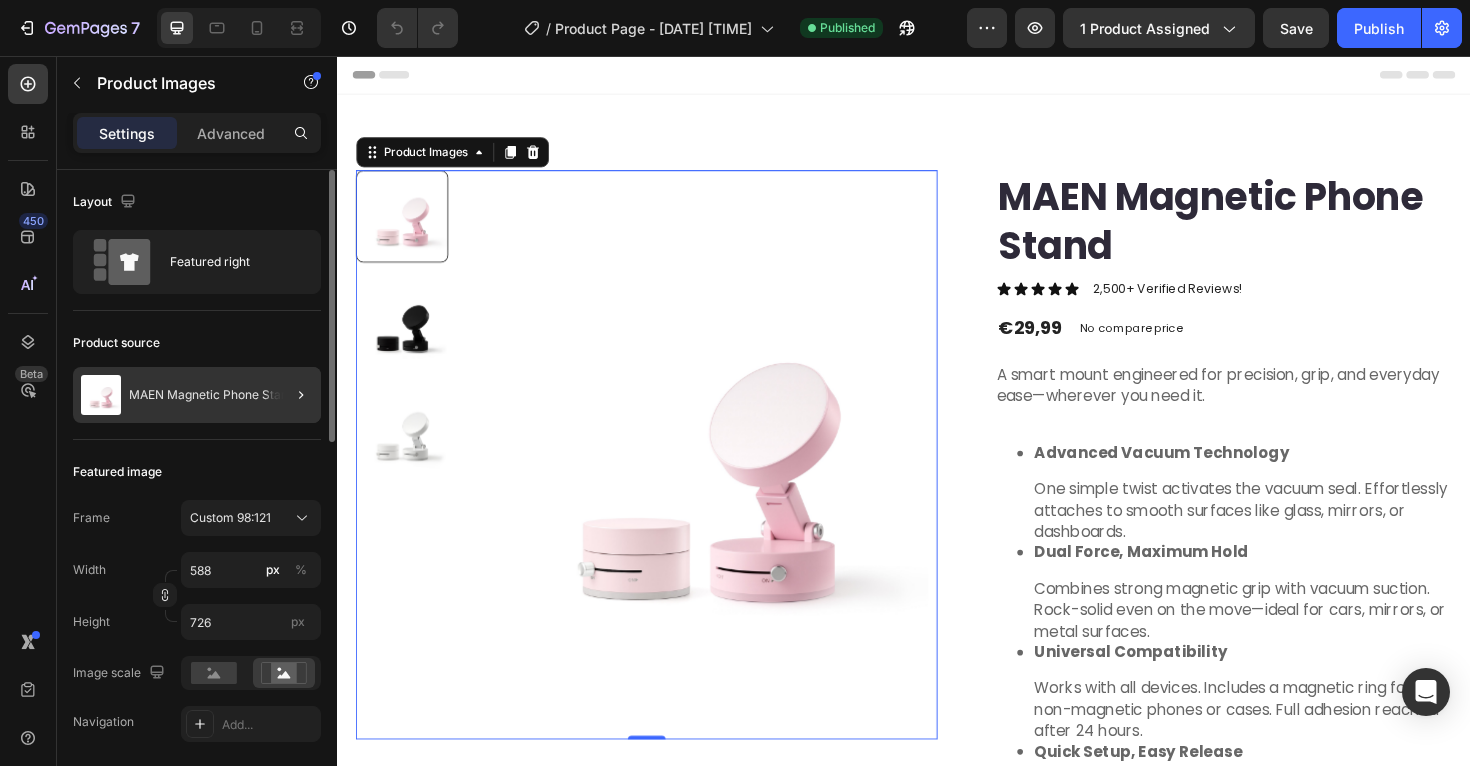 click 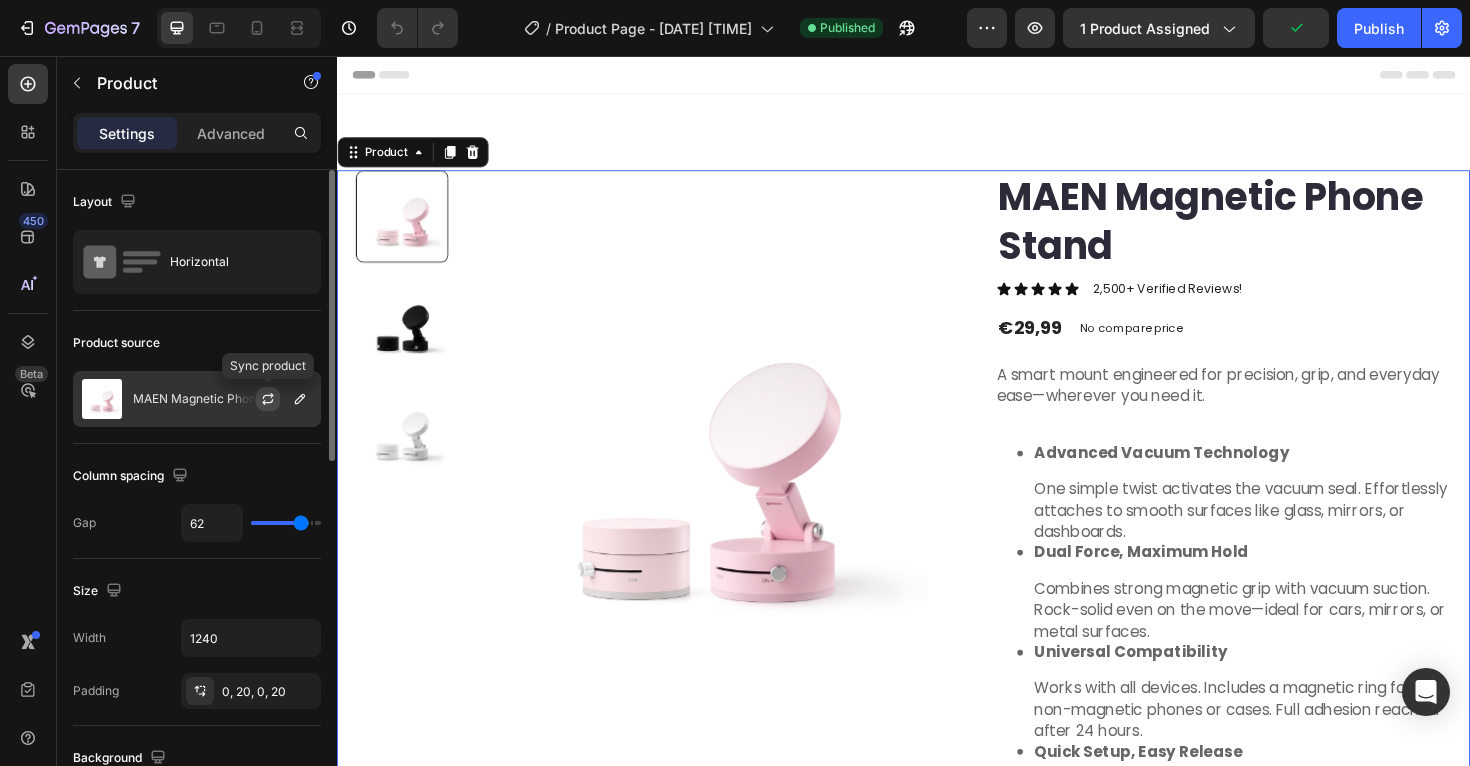 click 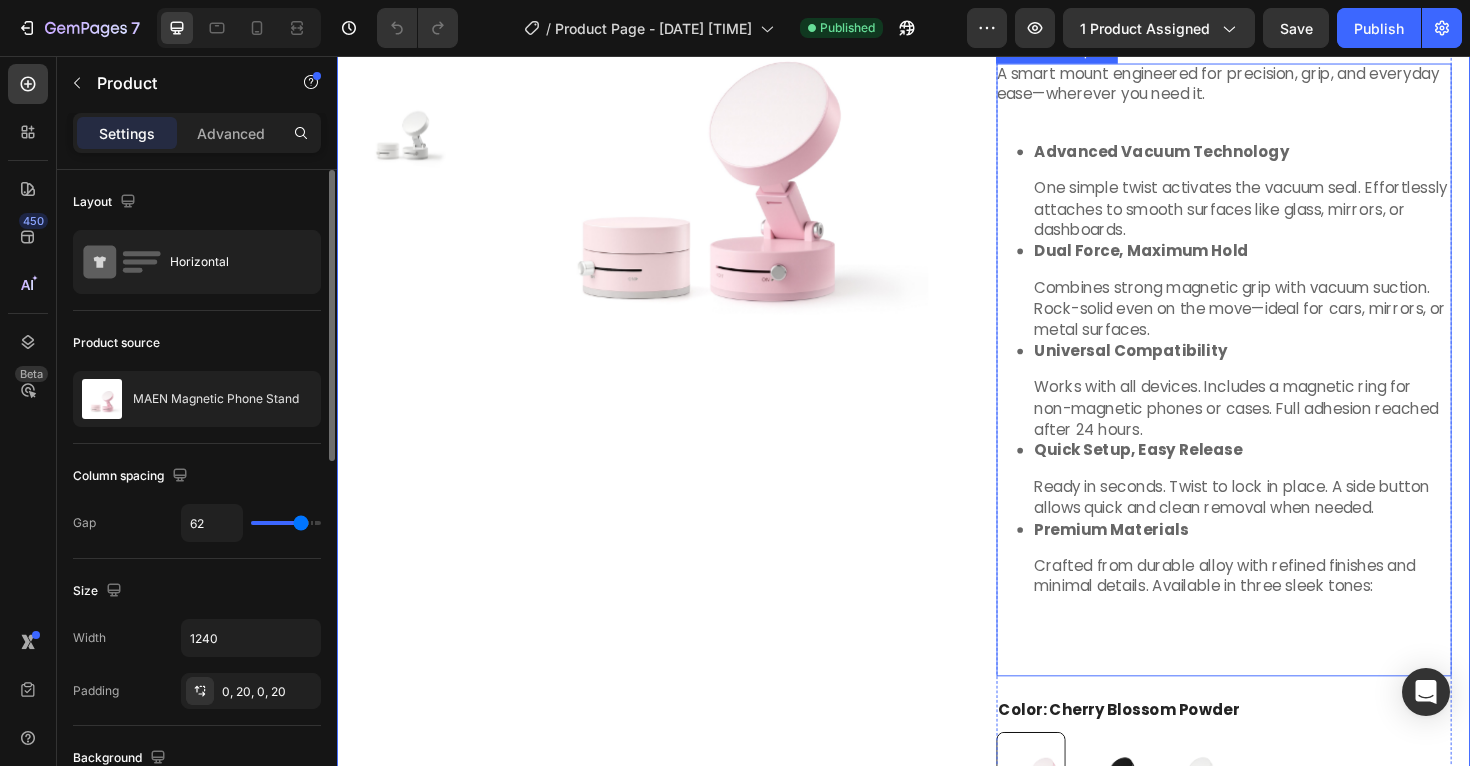 scroll, scrollTop: 627, scrollLeft: 0, axis: vertical 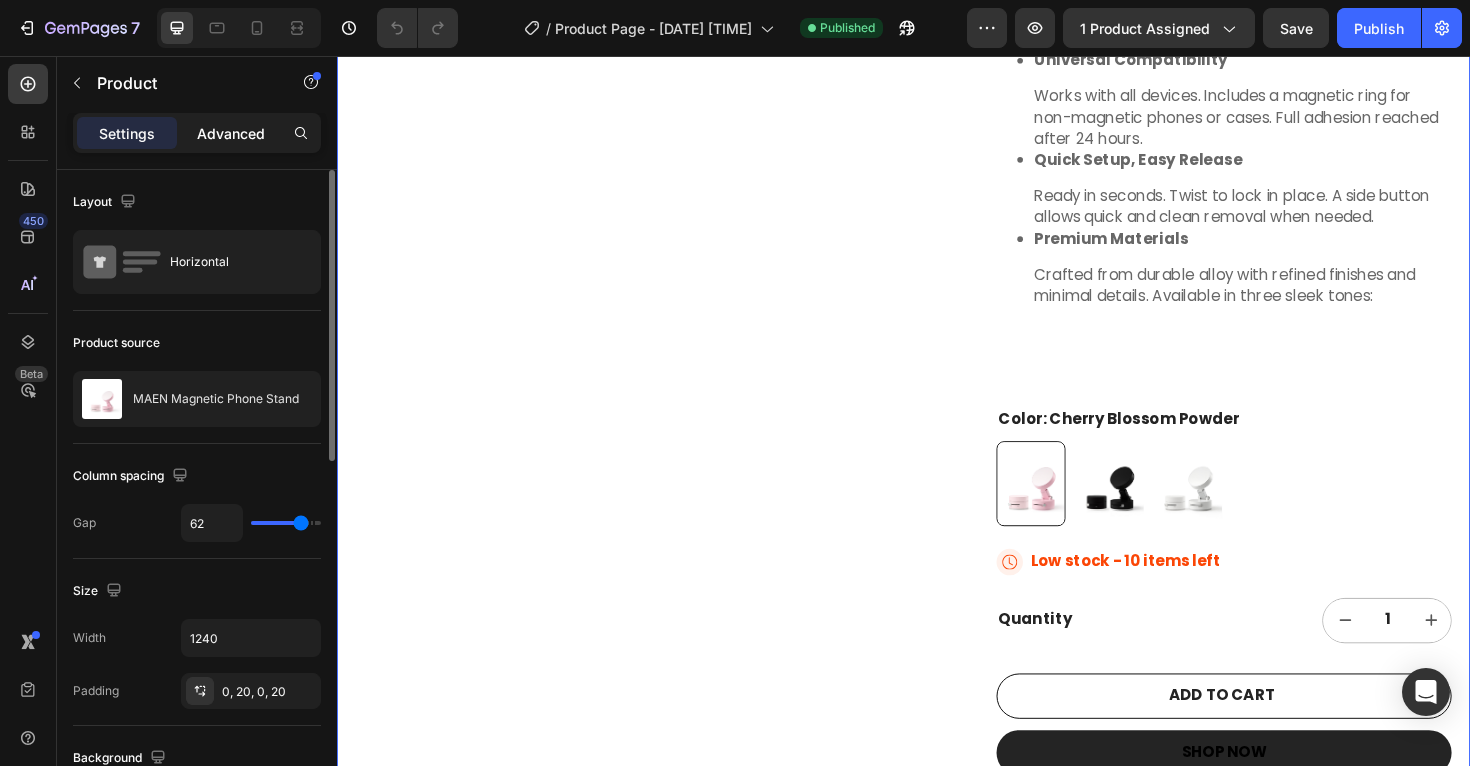 click on "Advanced" at bounding box center (231, 133) 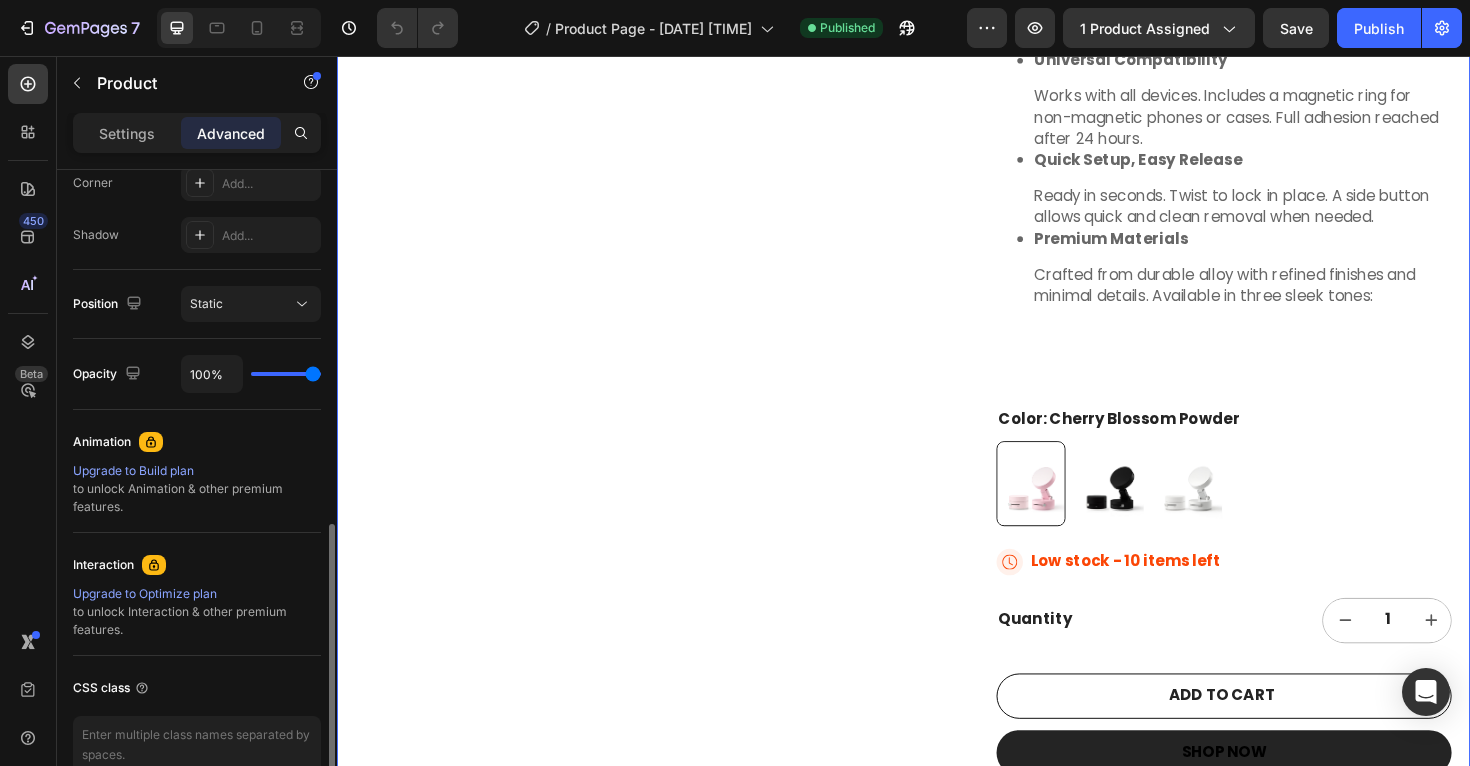 scroll, scrollTop: 735, scrollLeft: 0, axis: vertical 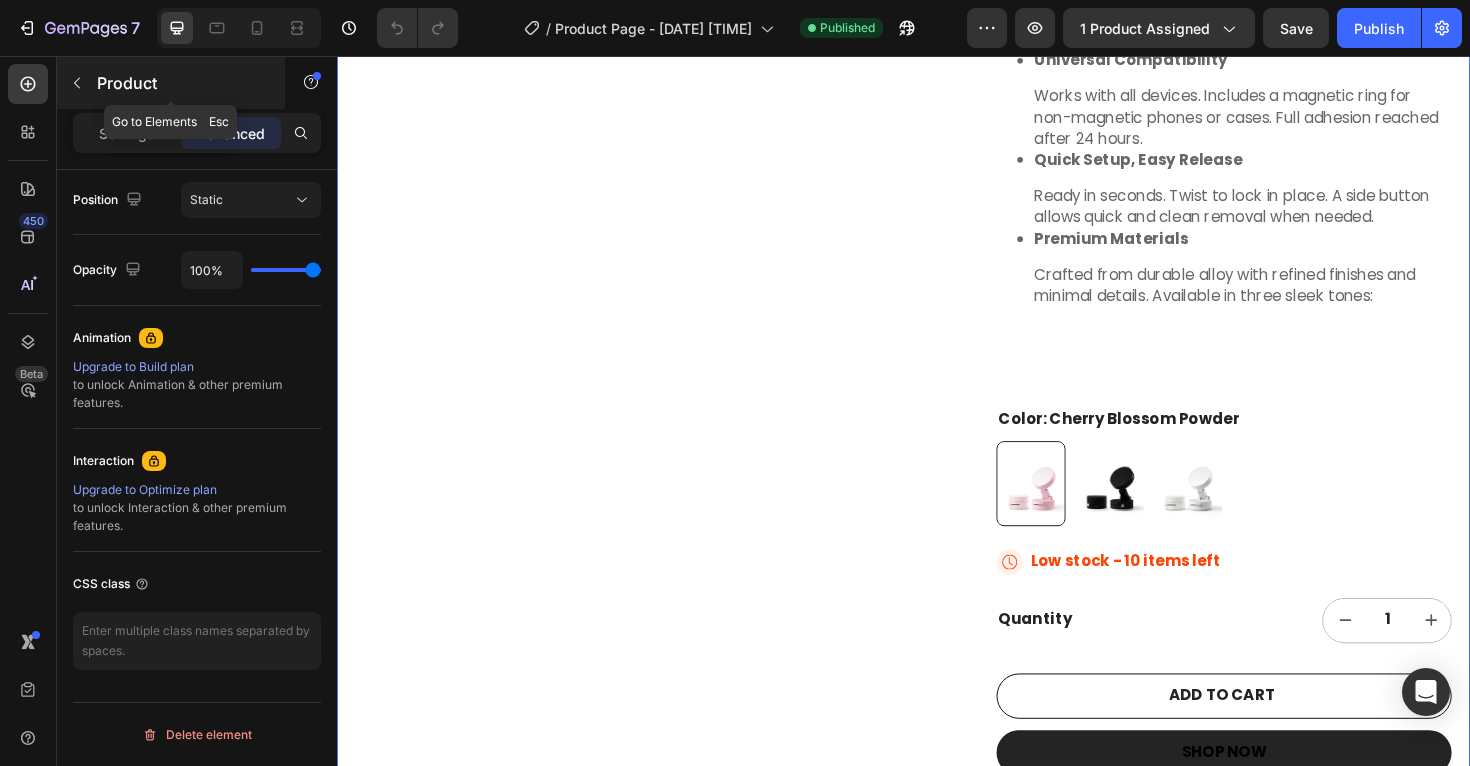 click at bounding box center [77, 83] 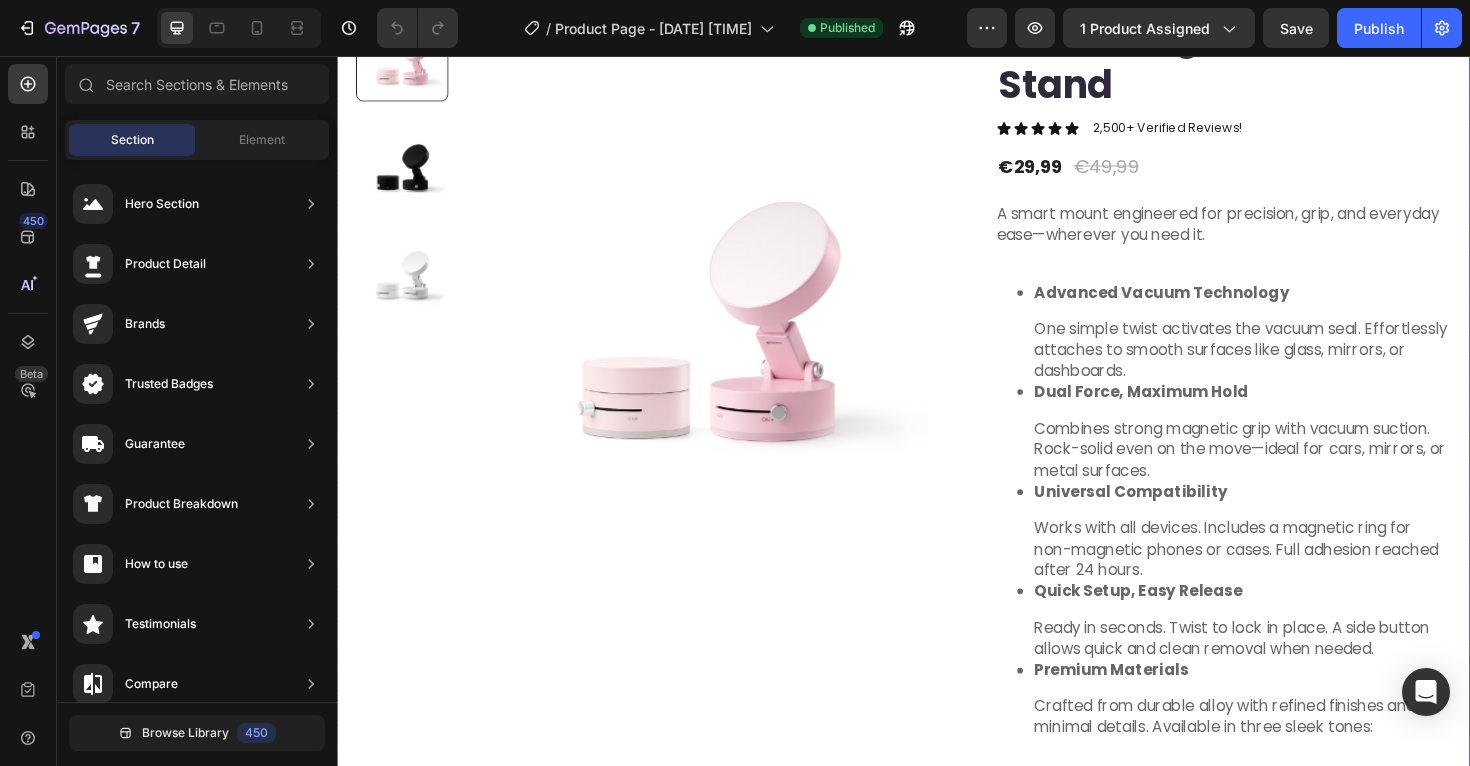 scroll, scrollTop: 0, scrollLeft: 0, axis: both 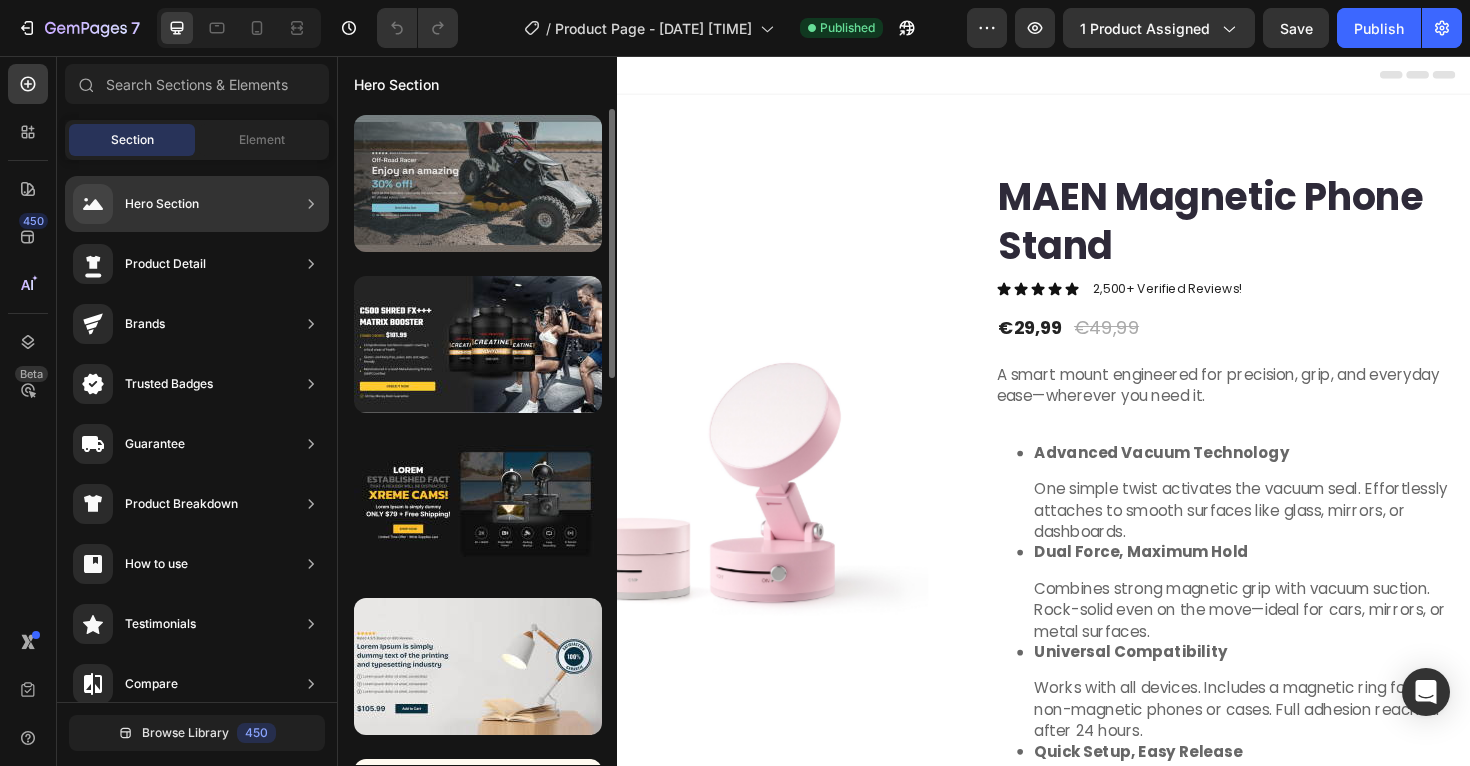 click at bounding box center [478, 183] 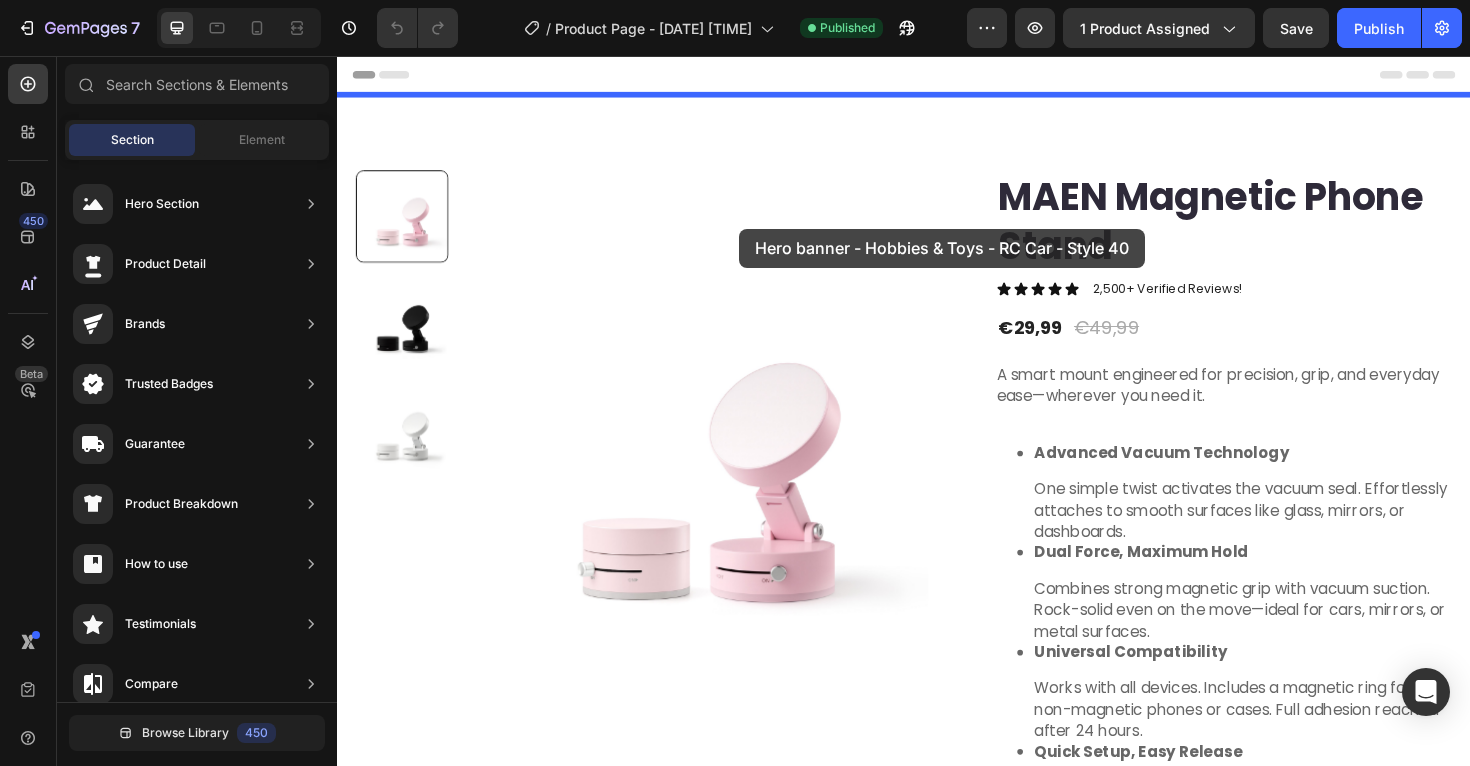 drag, startPoint x: 899, startPoint y: 259, endPoint x: 763, endPoint y: 239, distance: 137.46272 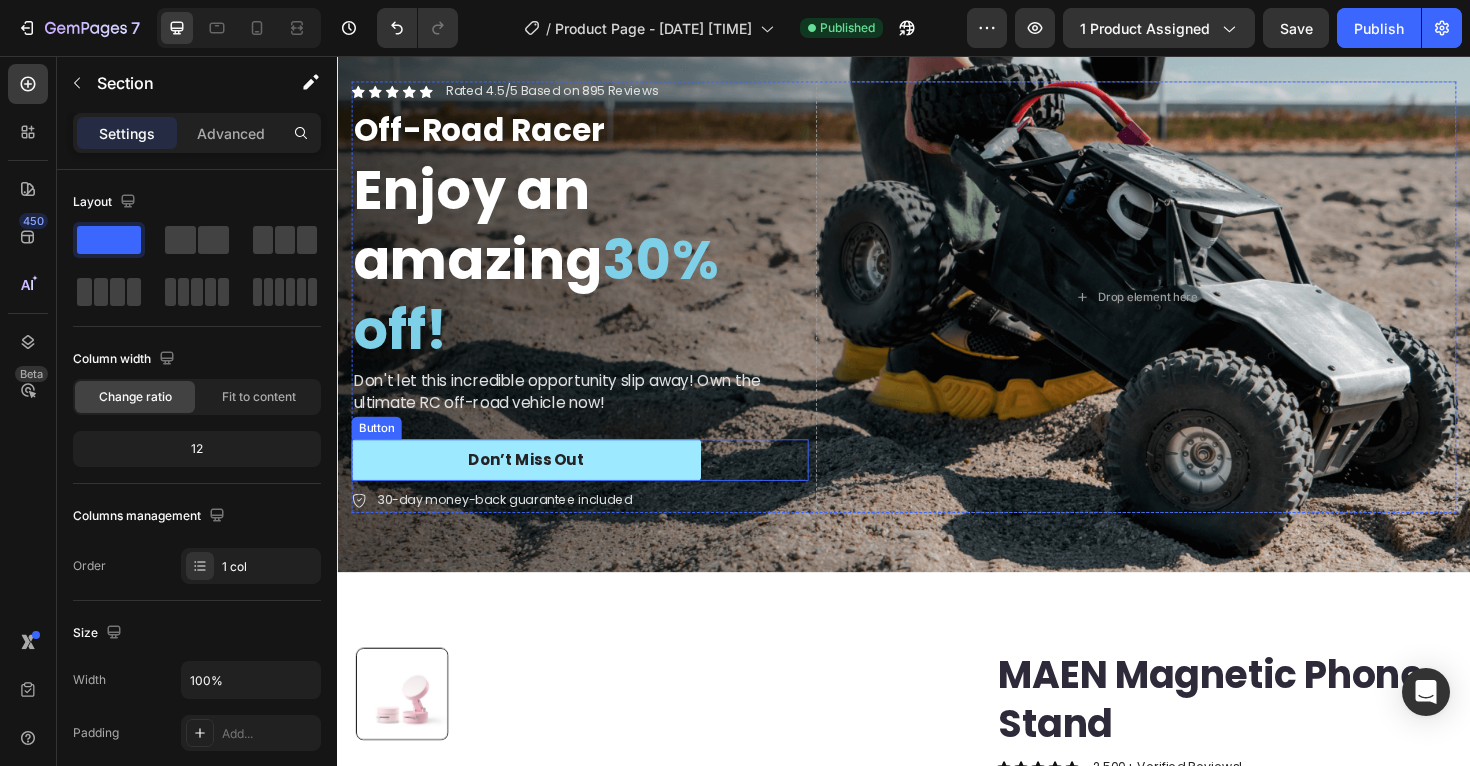 scroll, scrollTop: 0, scrollLeft: 0, axis: both 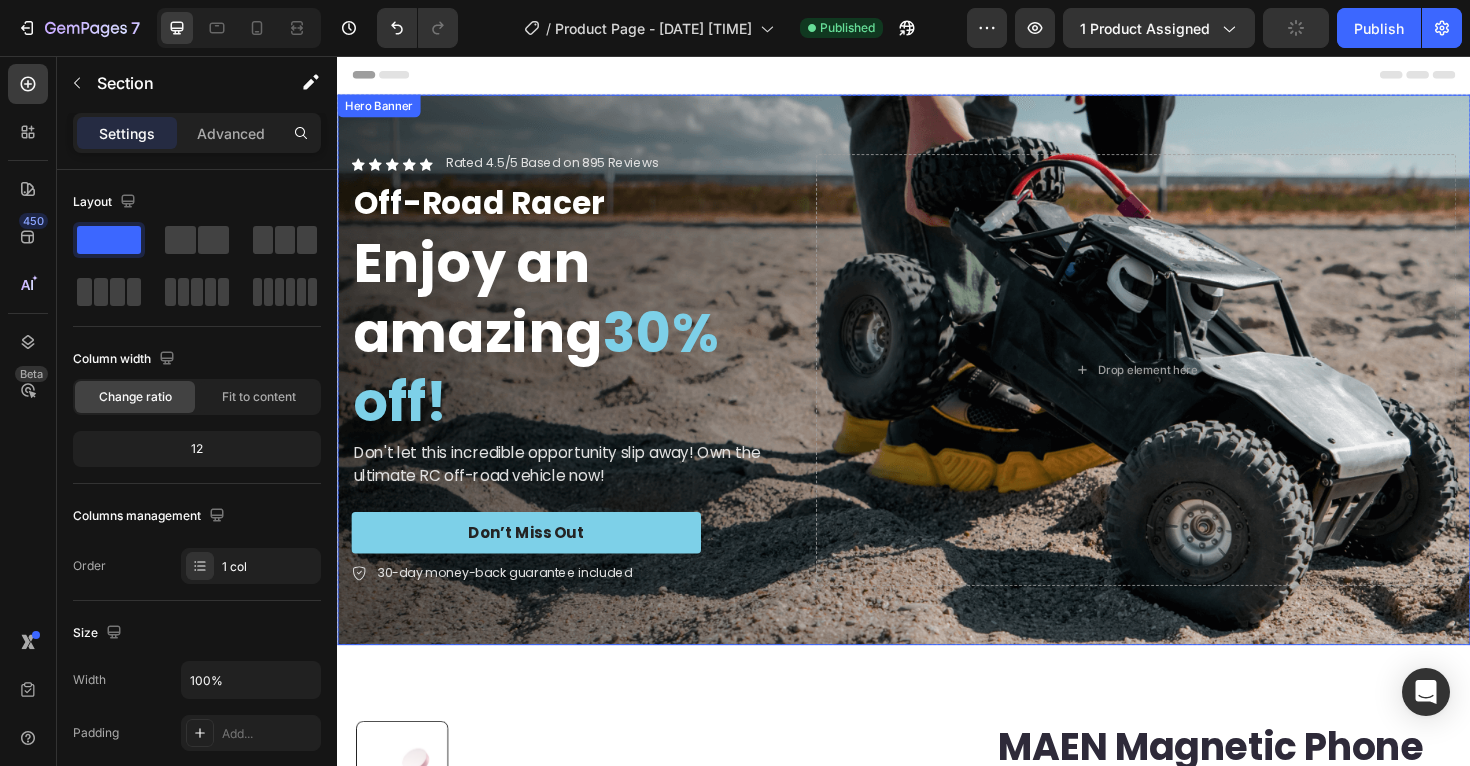click on "Hero Banner" at bounding box center [381, 109] 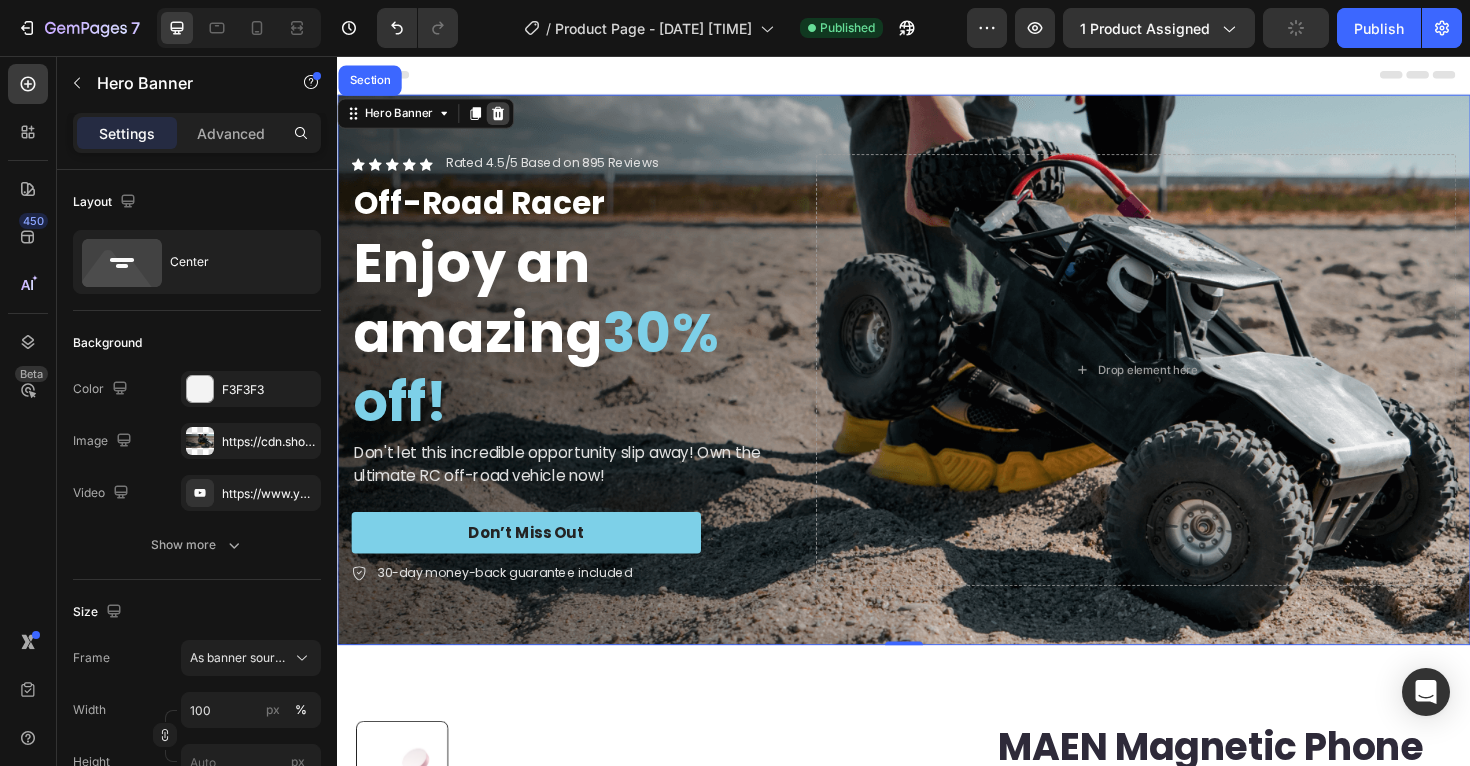 click at bounding box center [507, 117] 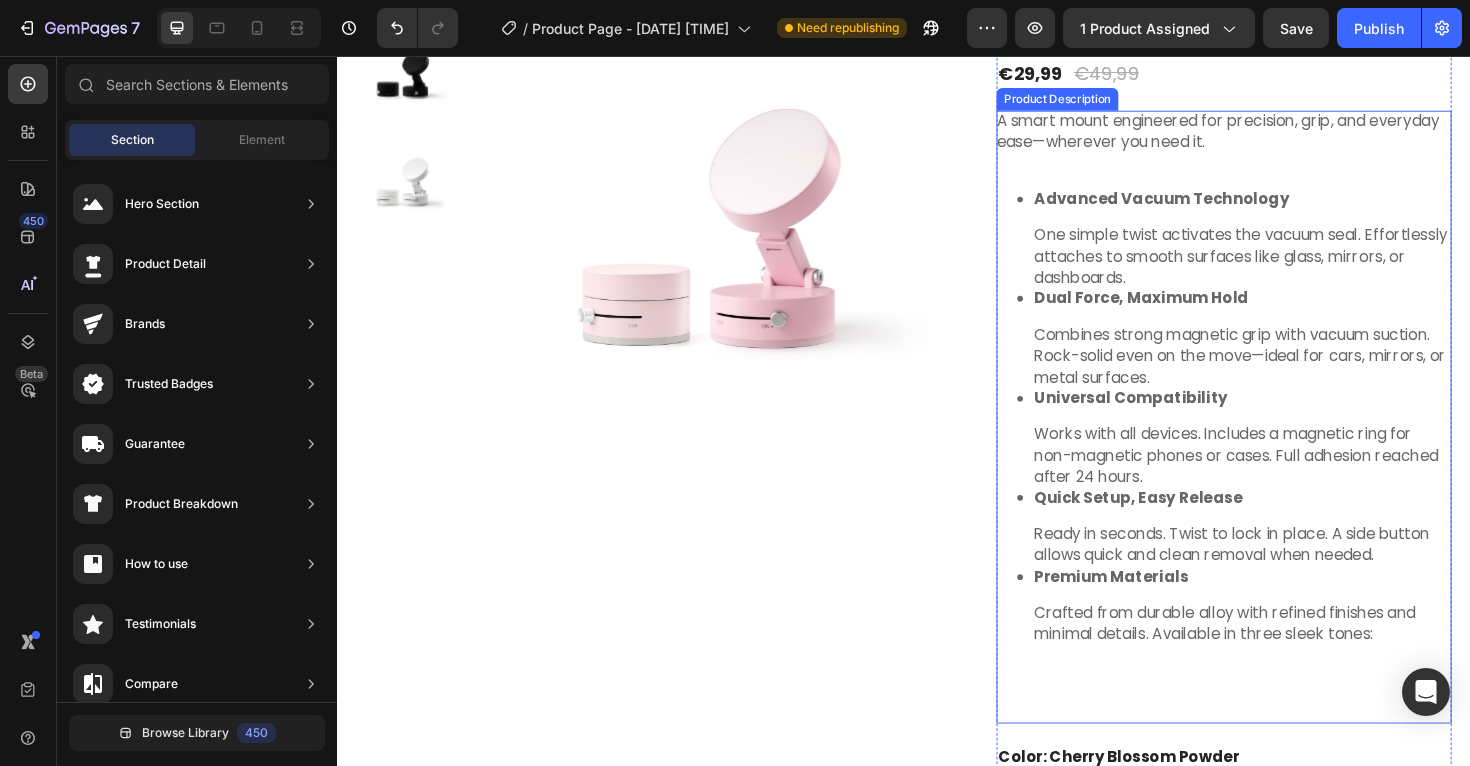 scroll, scrollTop: 0, scrollLeft: 0, axis: both 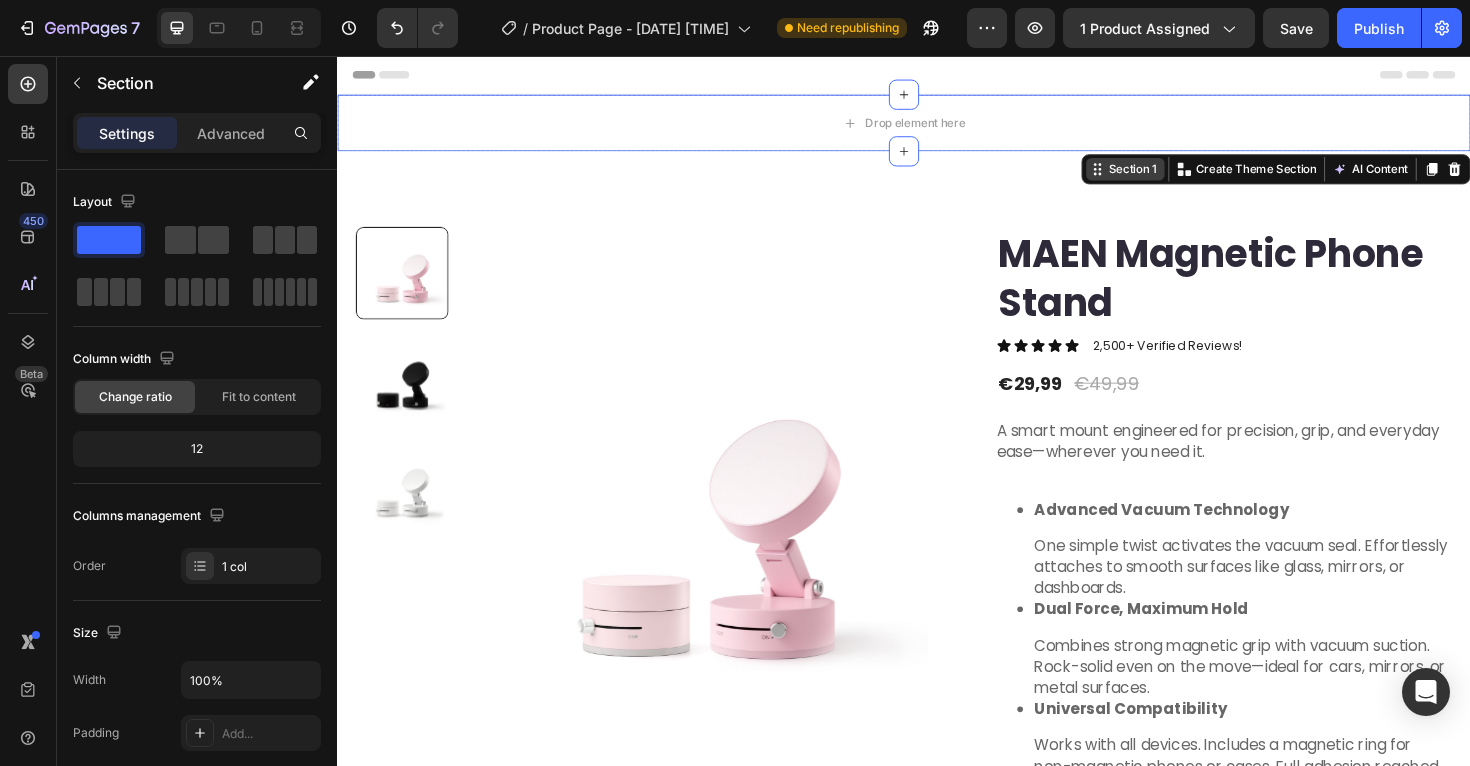 click on "Section 1   You can create reusable sections Create Theme Section AI Content Write with GemAI What would you like to describe here? Tone and Voice Persuasive Product MAEN Magnetic Phone Stand Show more Generate" at bounding box center [1331, 176] 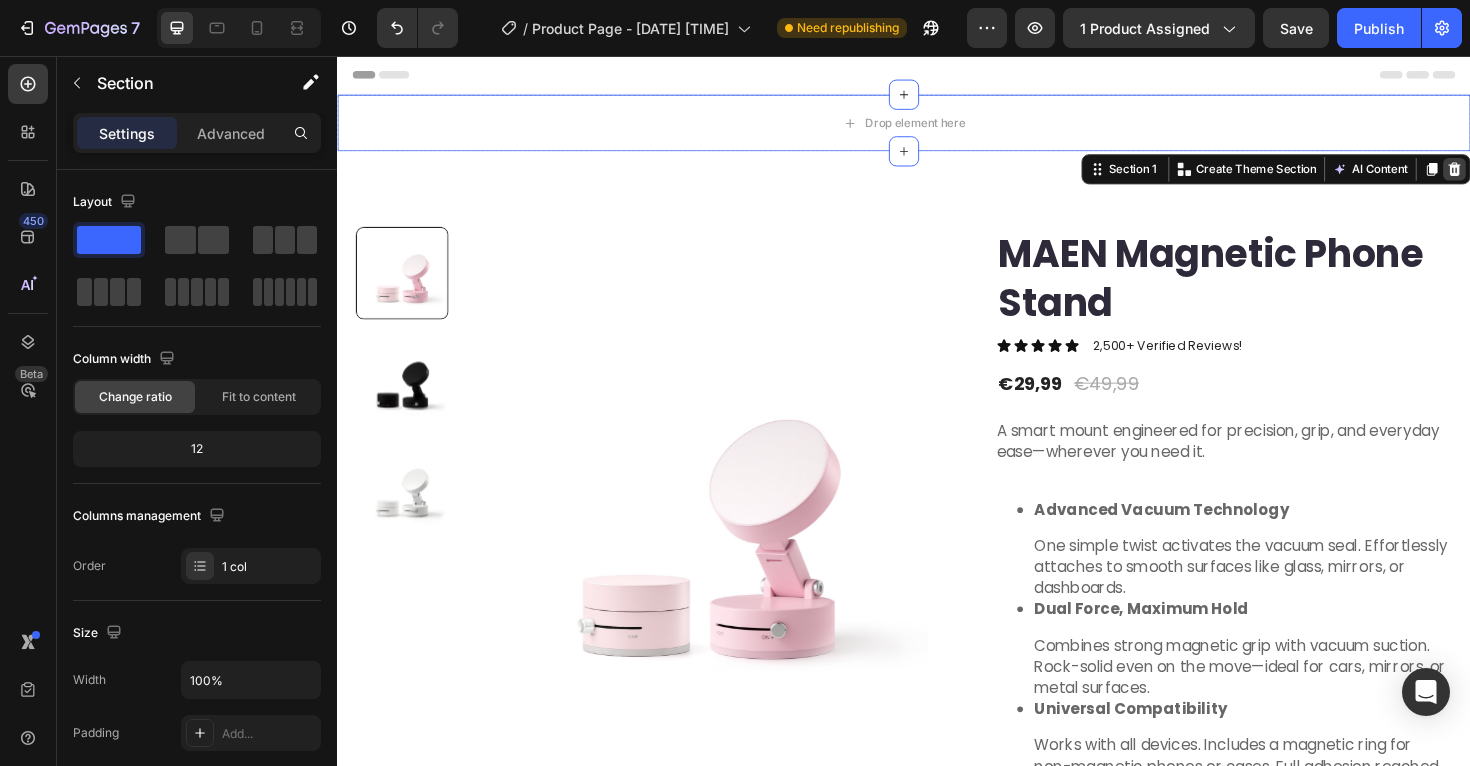 click 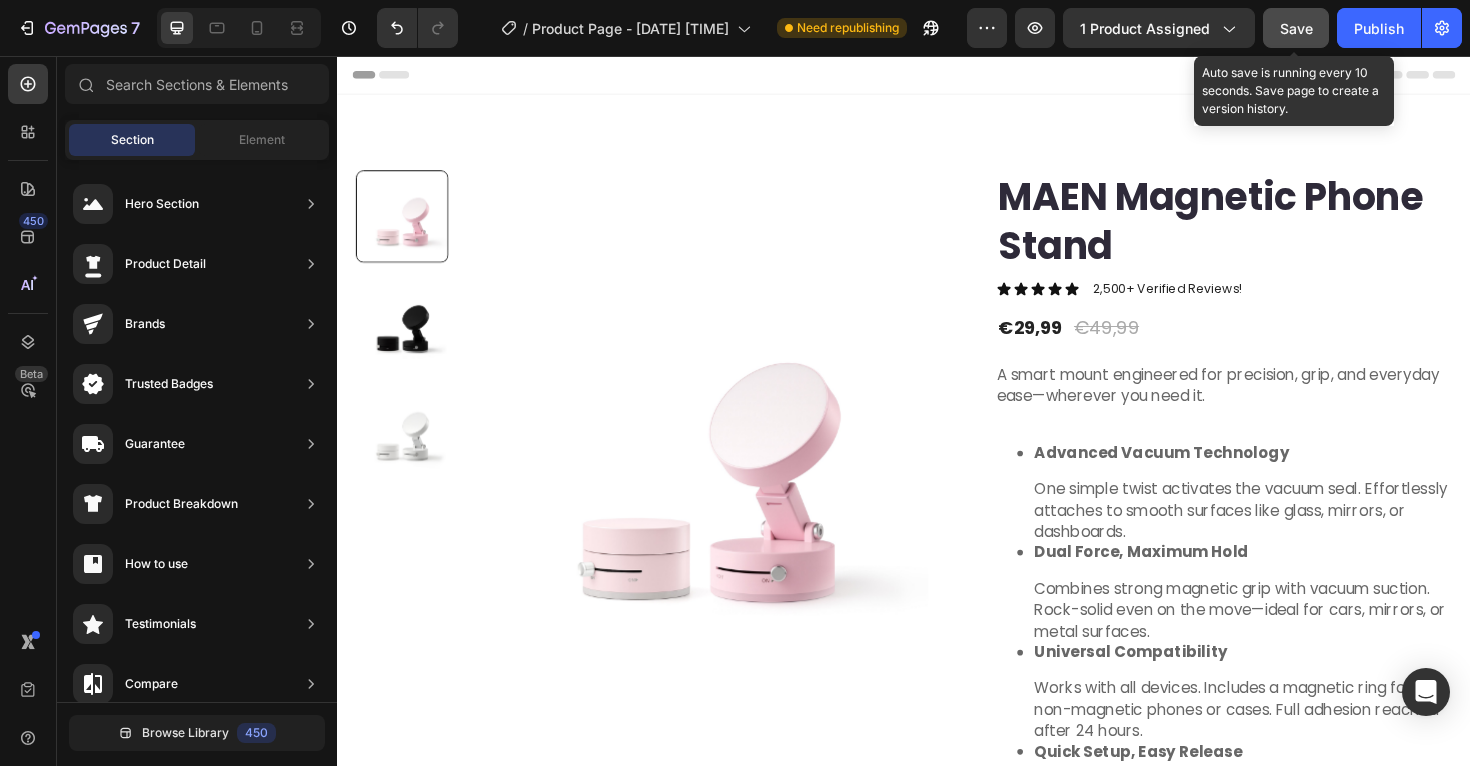 click on "Save" at bounding box center (1296, 28) 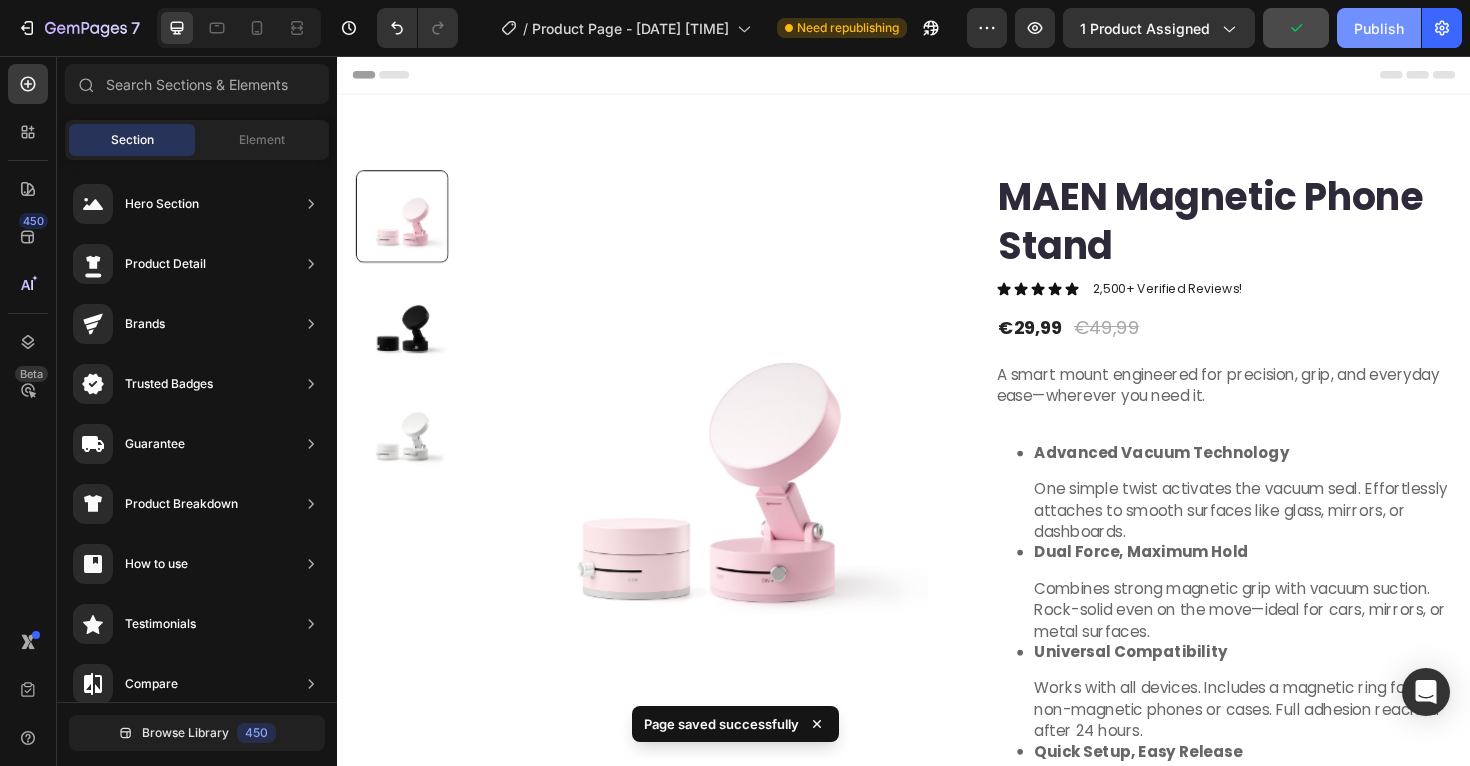 click on "Publish" at bounding box center (1379, 28) 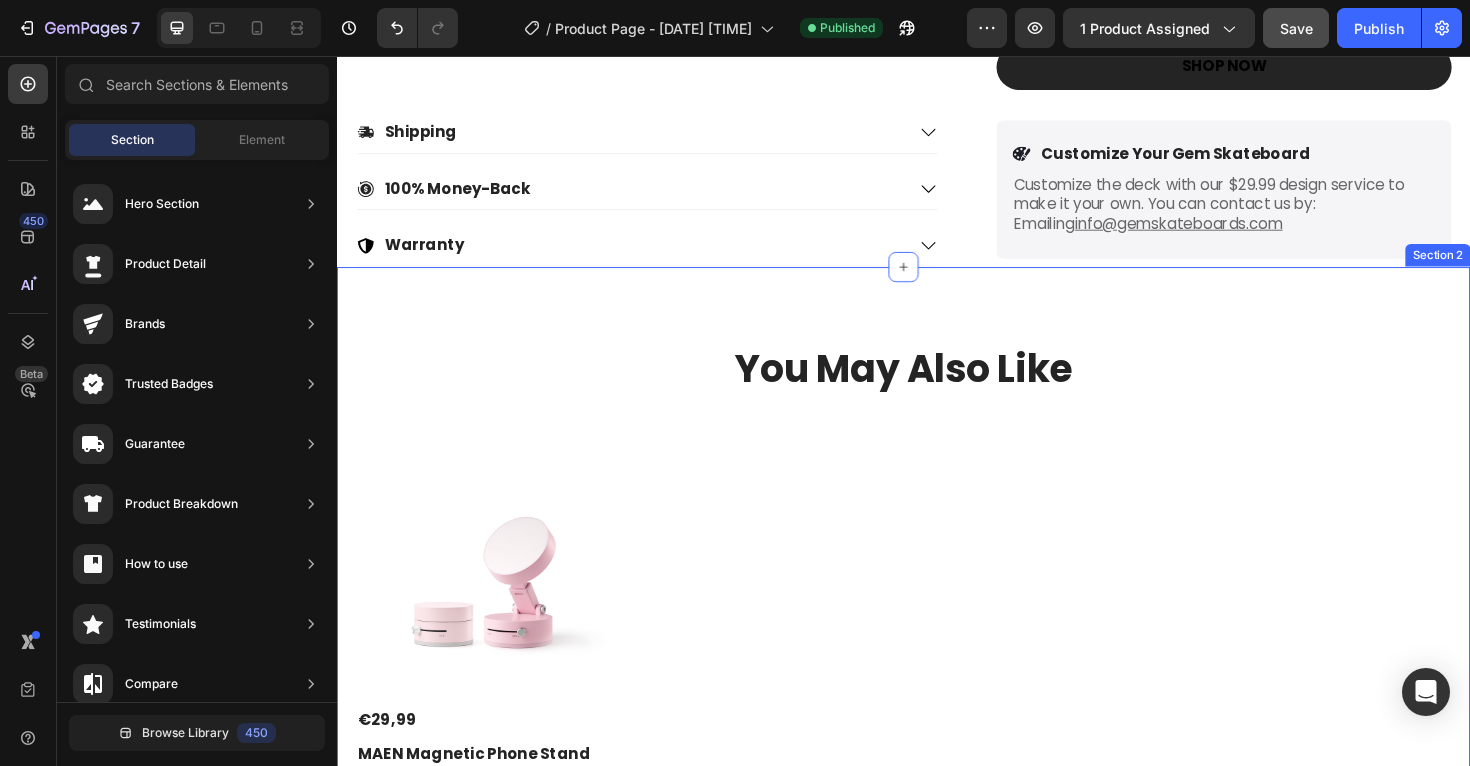 scroll, scrollTop: 1344, scrollLeft: 0, axis: vertical 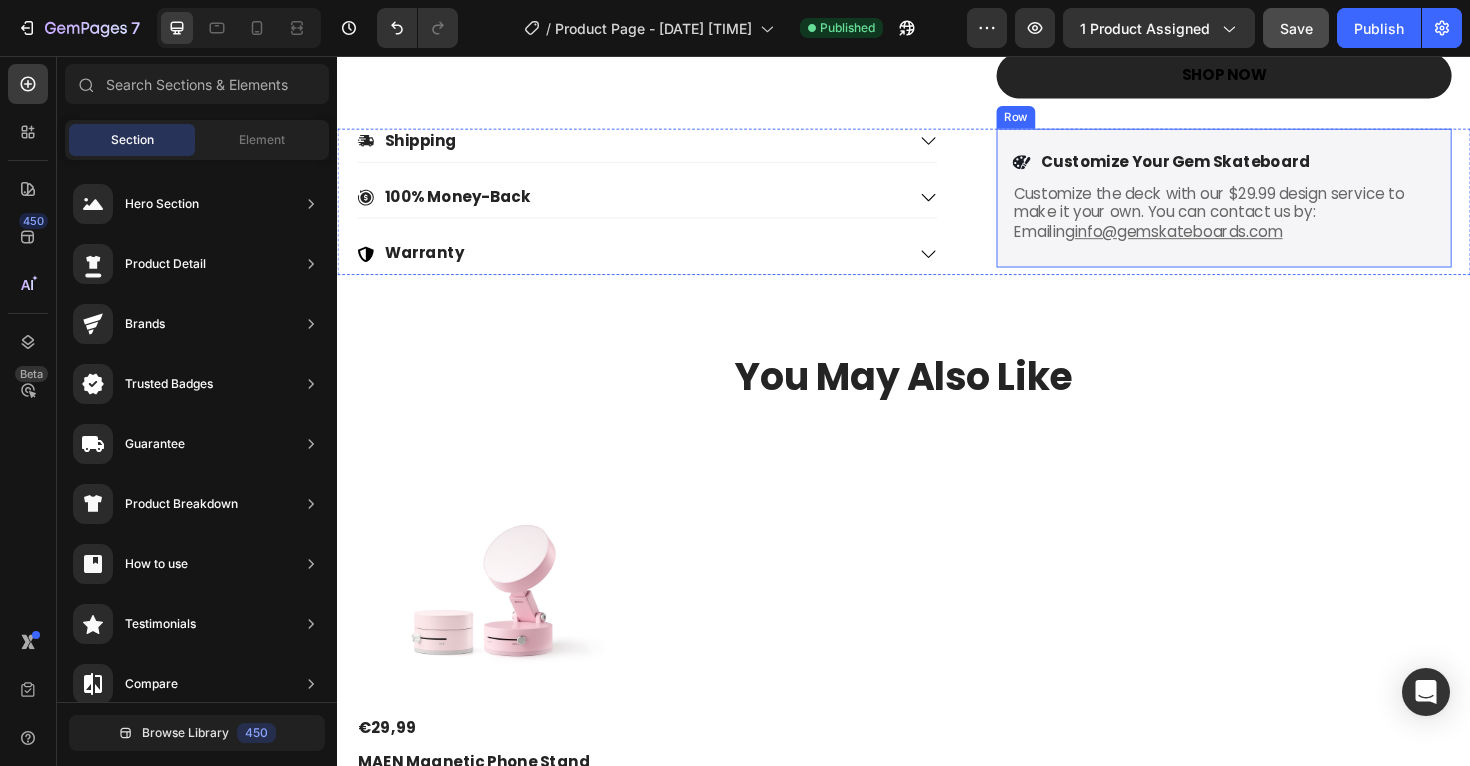 click on "Icon Customize Your Gem Skateboard Text Block Row Customize the deck with our $29.99 design service to make it your own. You can contact us by: Emailing  info@gemskateboards.com Text Block Row" at bounding box center (1276, 206) 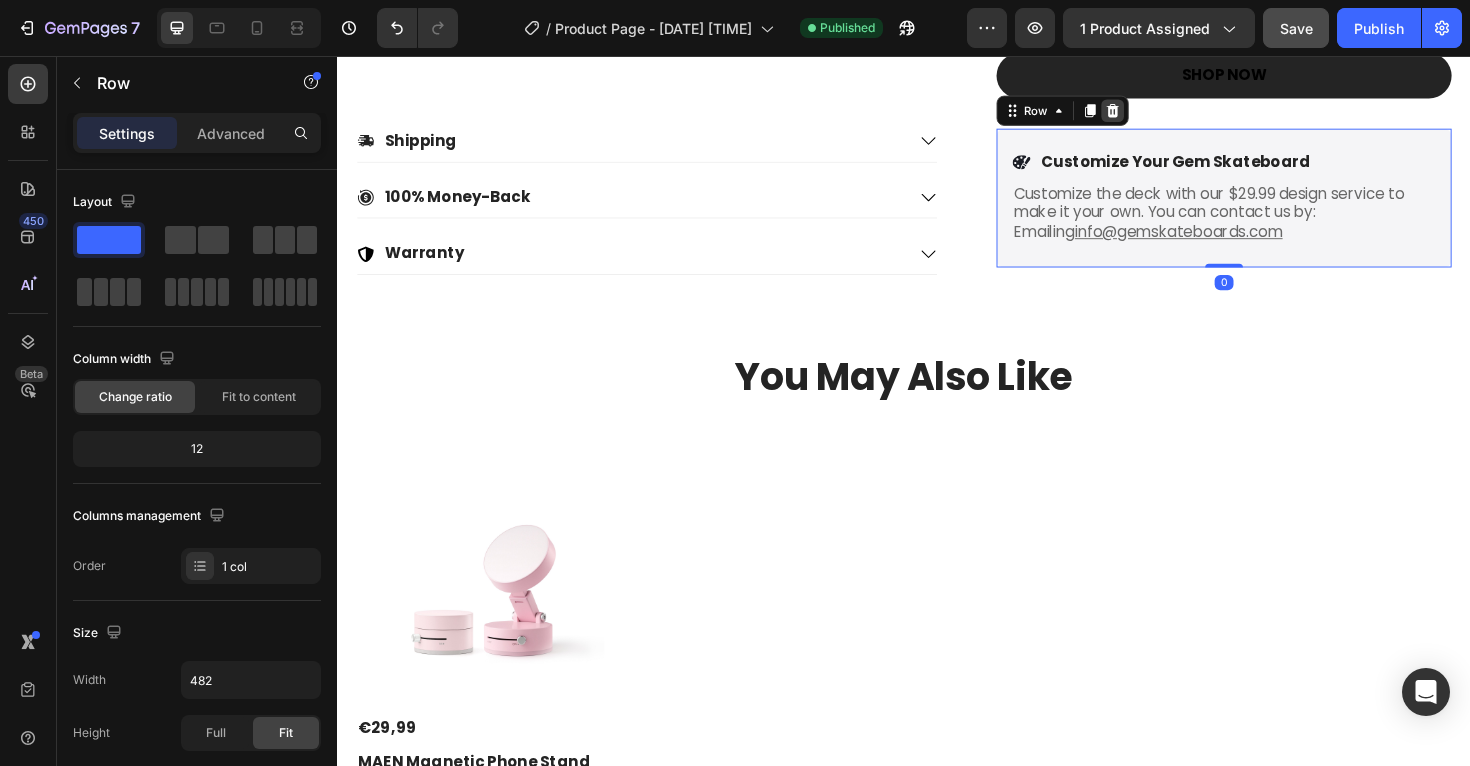 click 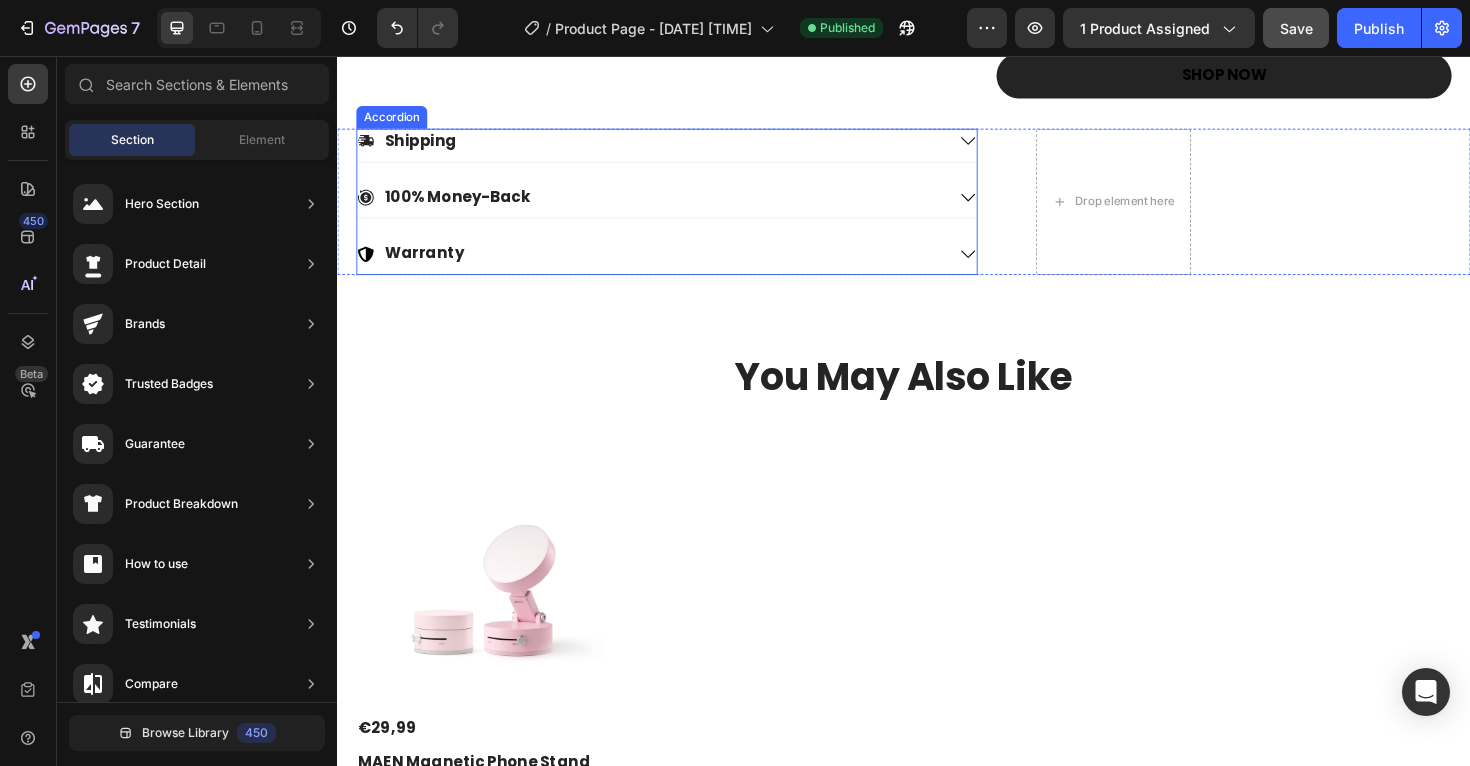 click 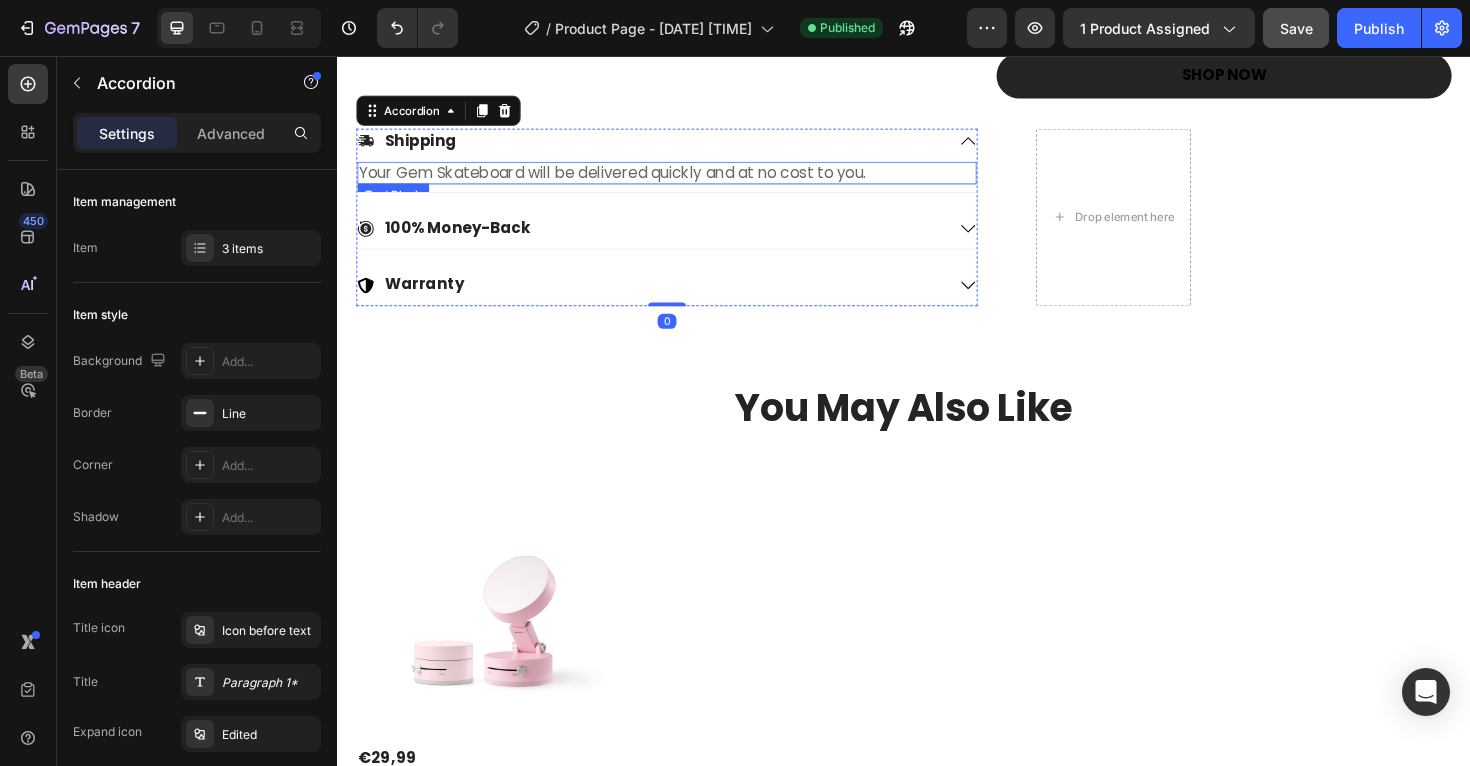 click on "Your Gem Skateboard will be delivered quickly and at no cost to you." at bounding box center [686, 180] 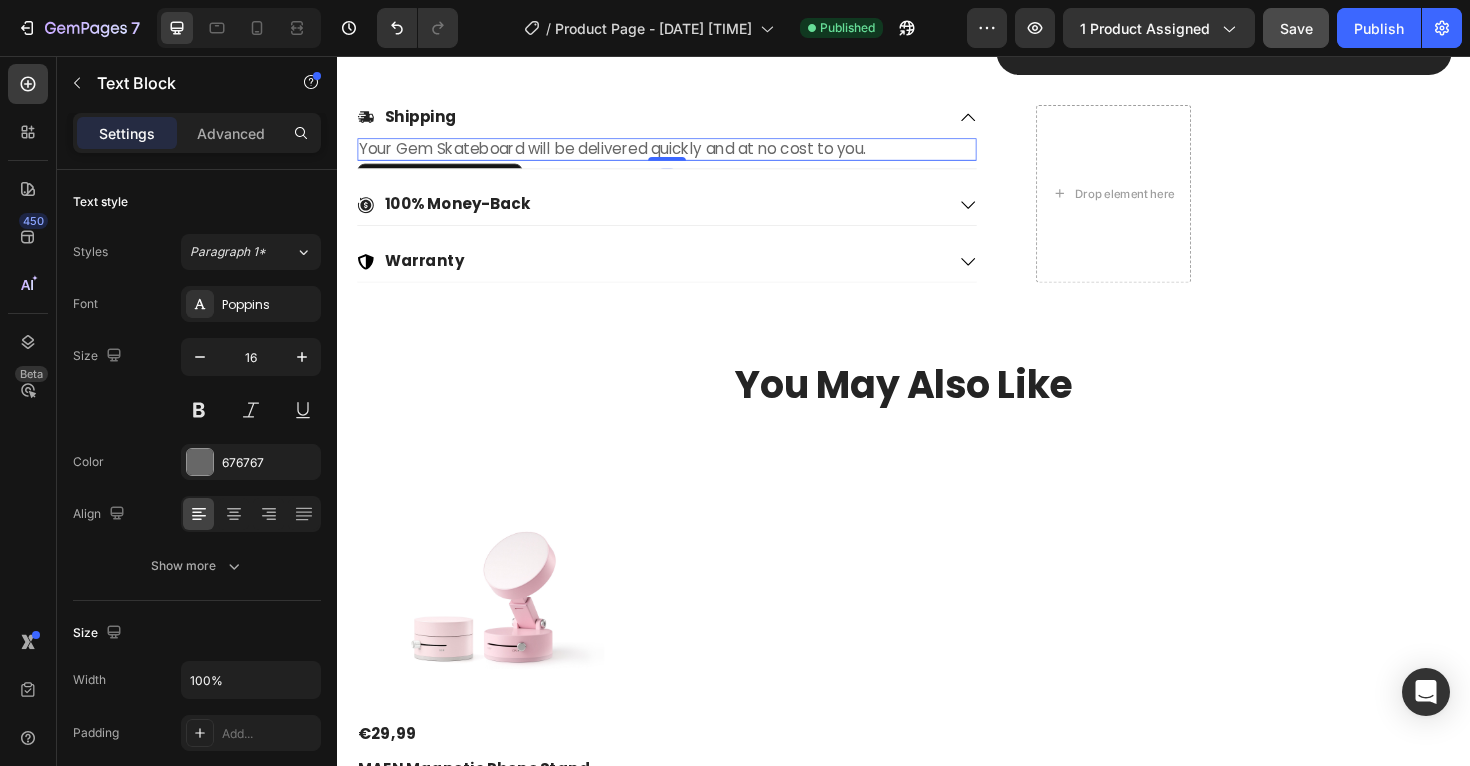 scroll, scrollTop: 1354, scrollLeft: 0, axis: vertical 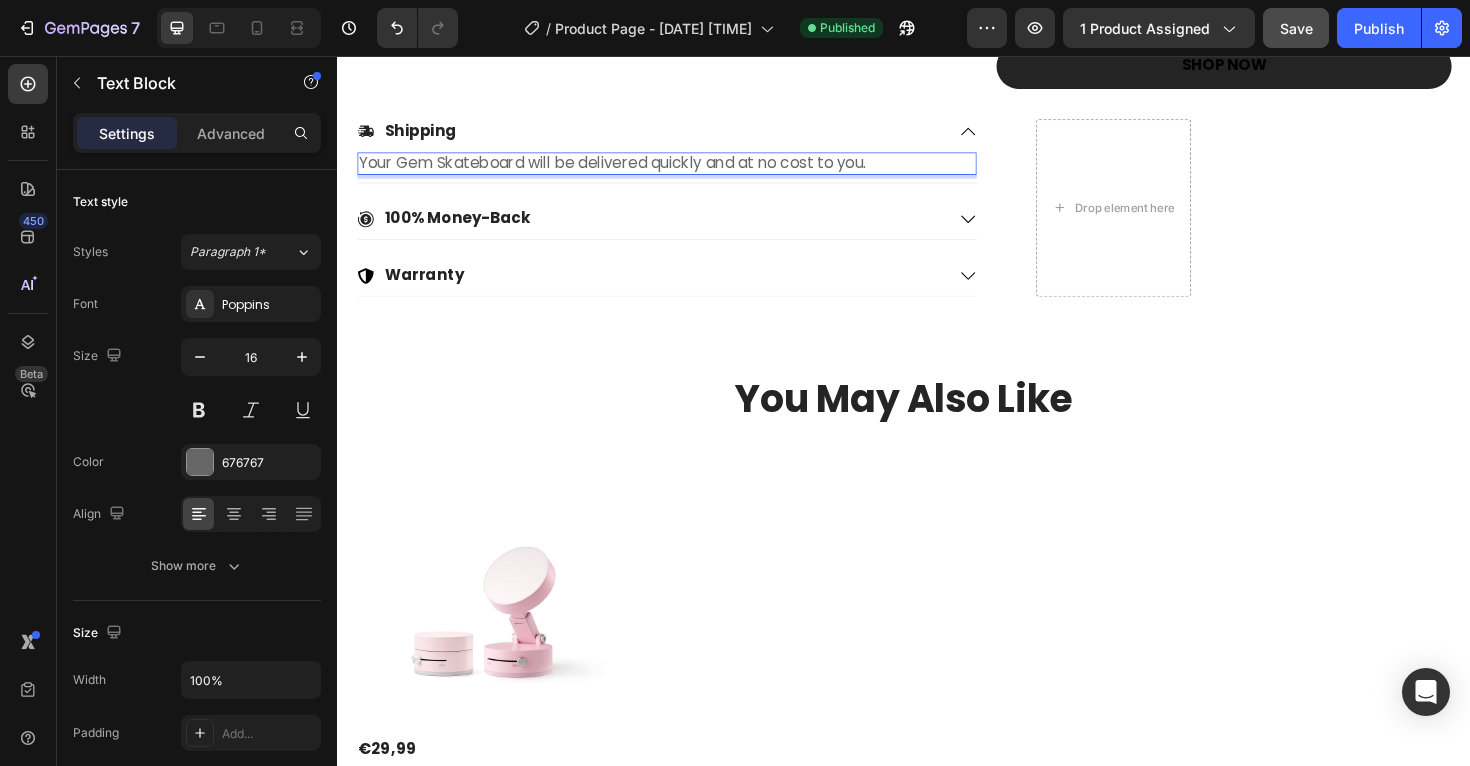 click on "Your Gem Skateboard will be delivered quickly and at no cost to you." at bounding box center [686, 170] 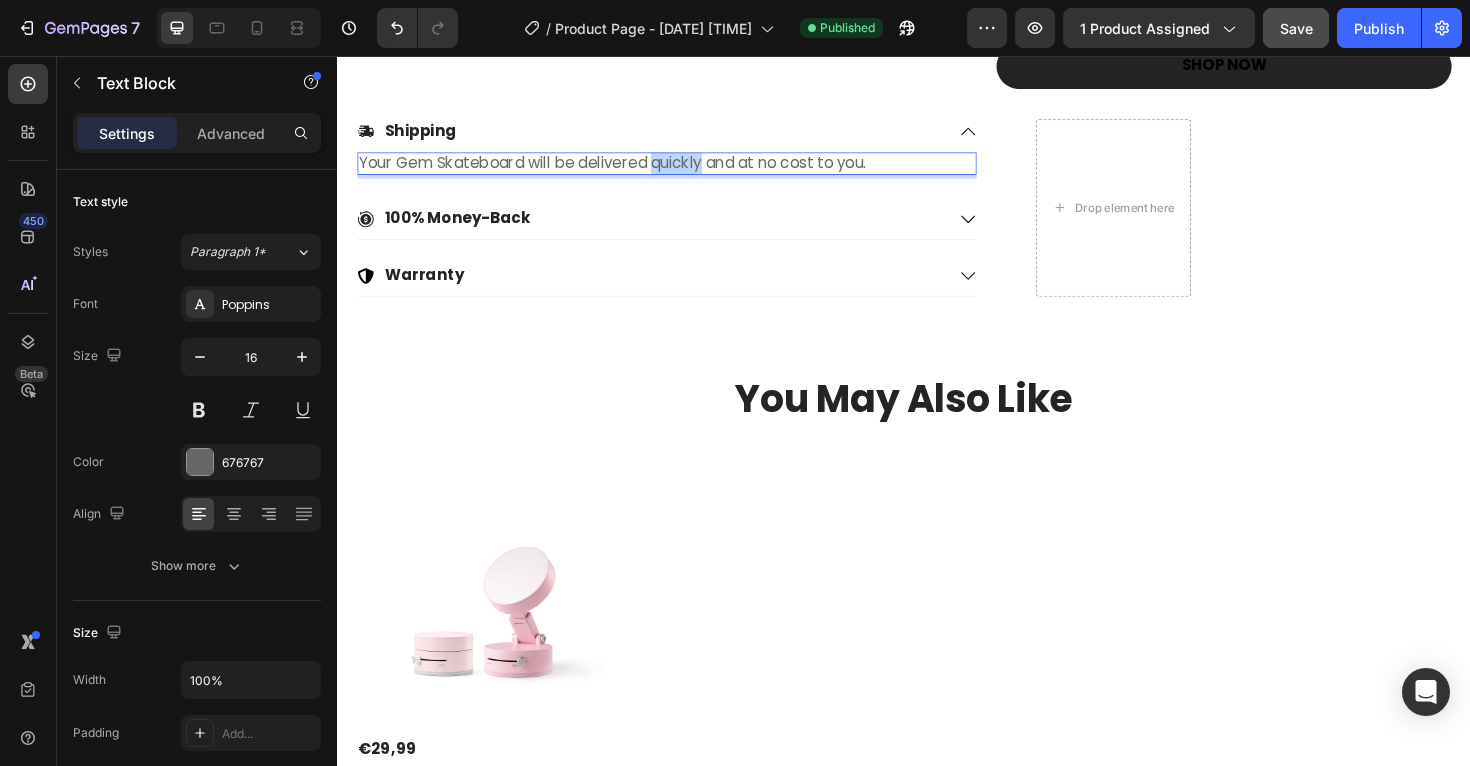 click on "Your Gem Skateboard will be delivered quickly and at no cost to you." at bounding box center (686, 170) 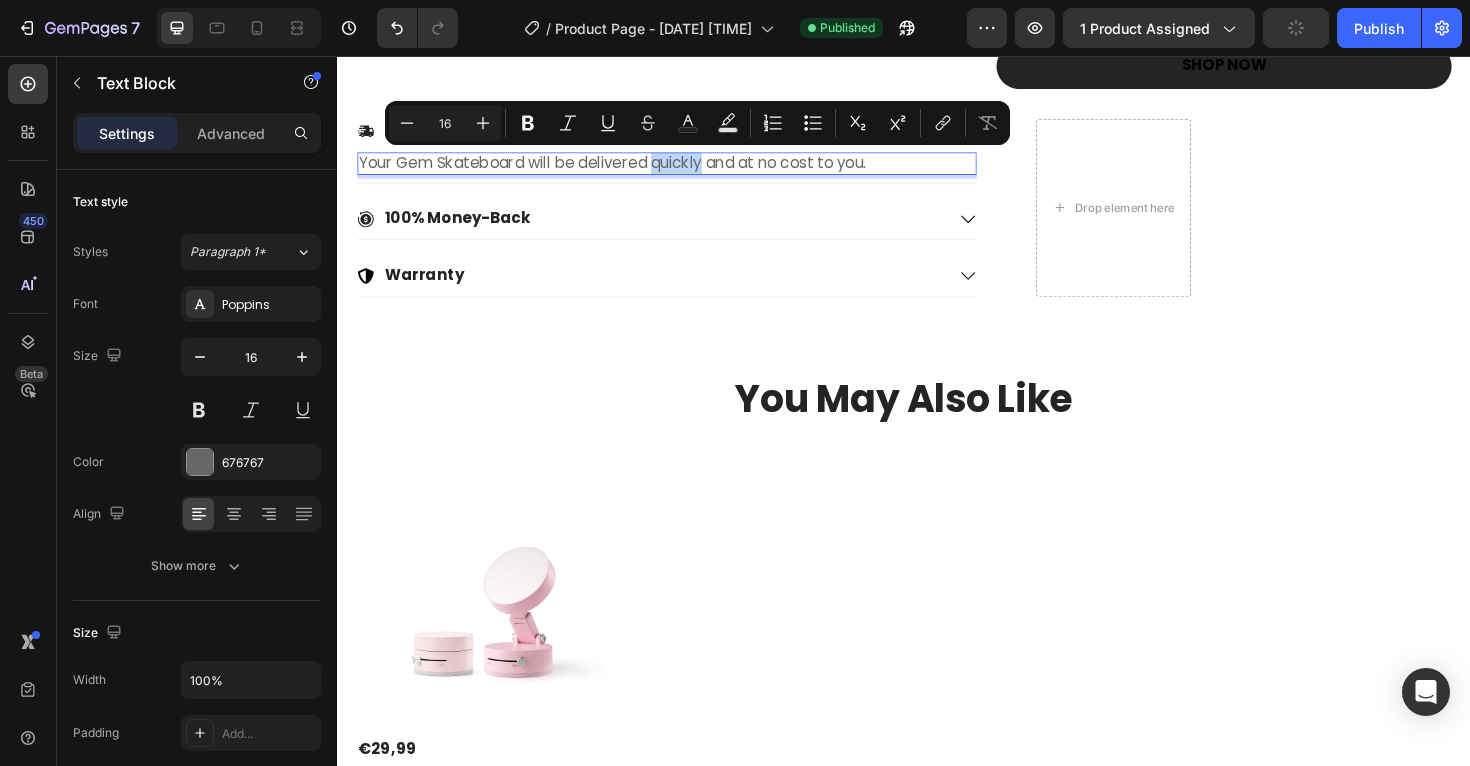 click on "Your Gem Skateboard will be delivered quickly and at no cost to you." at bounding box center (686, 170) 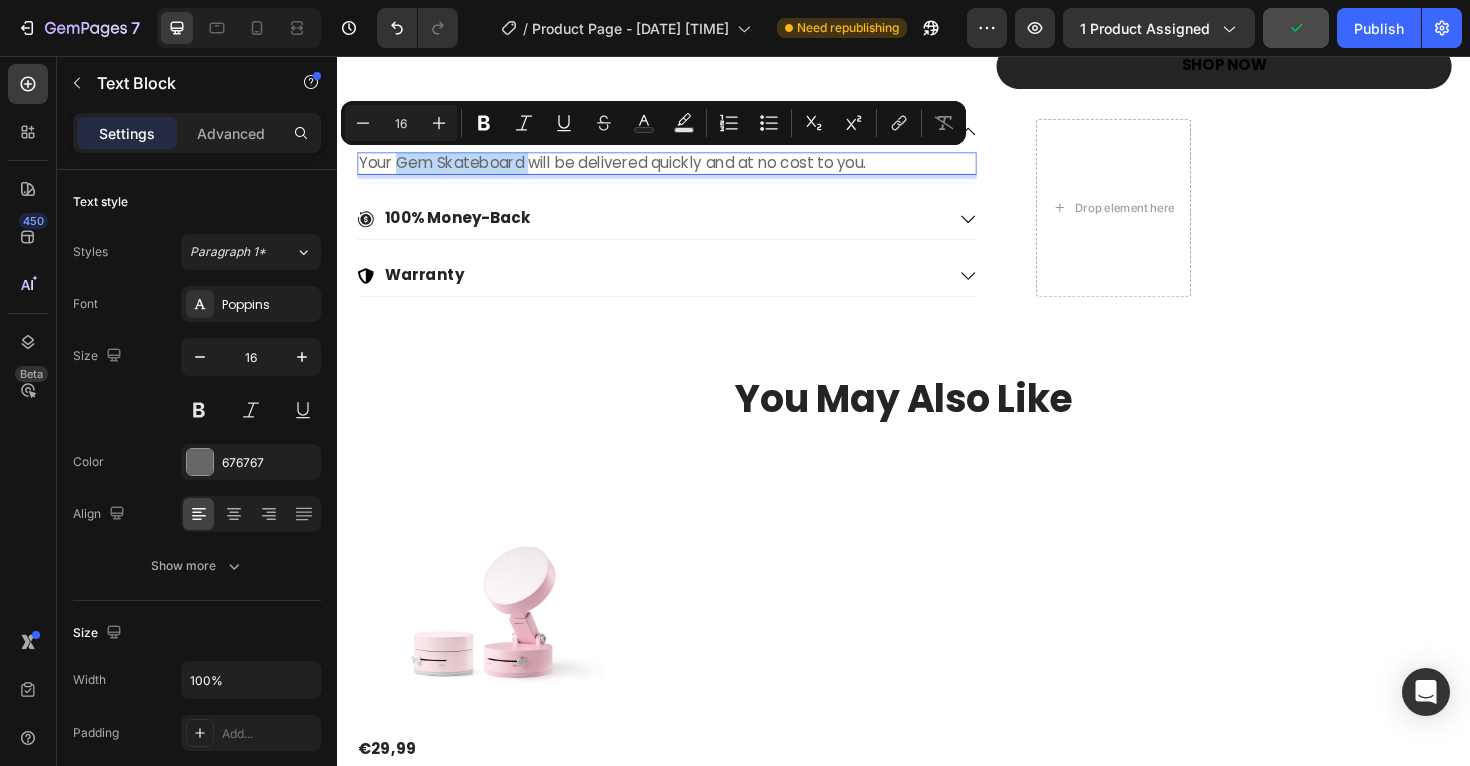 drag, startPoint x: 539, startPoint y: 168, endPoint x: 406, endPoint y: 171, distance: 133.03383 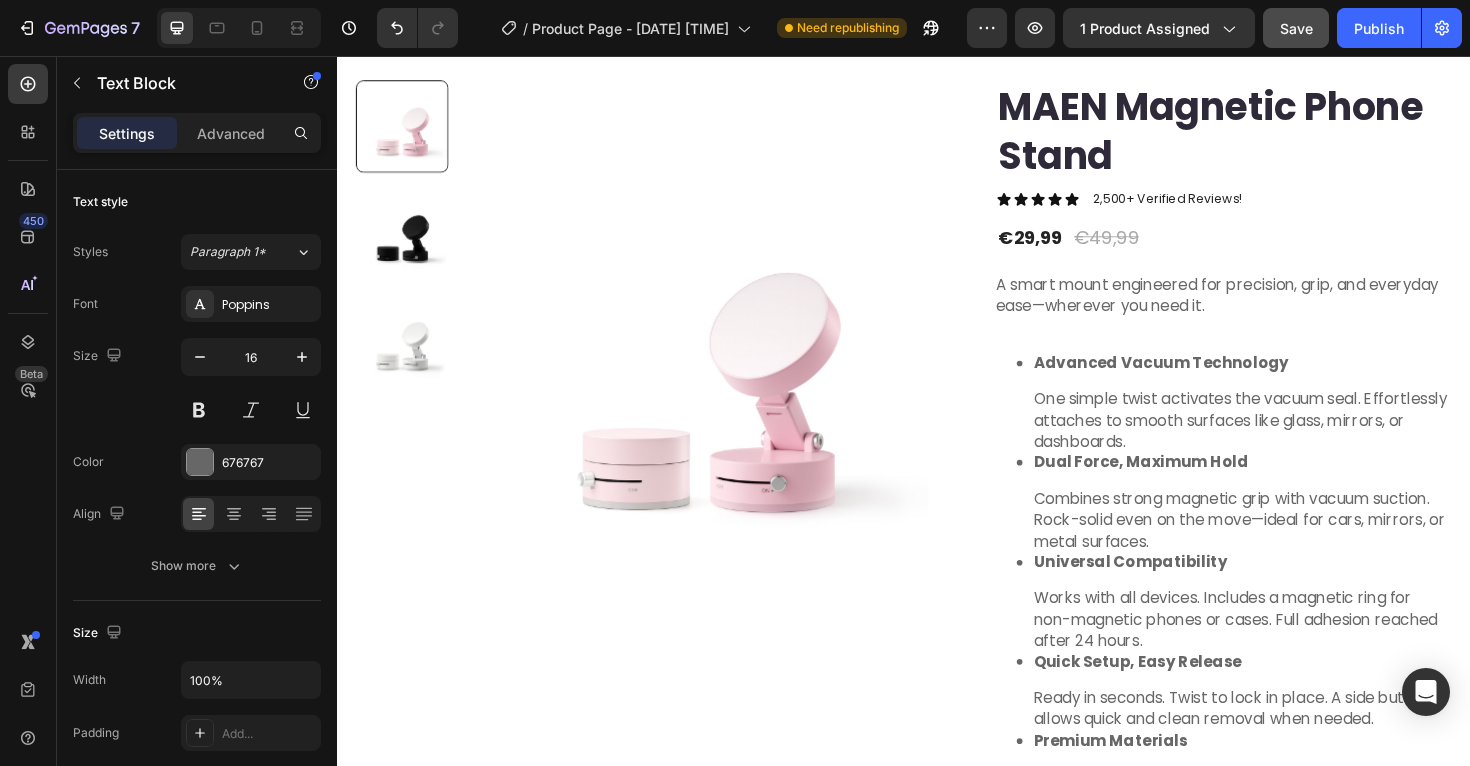 scroll, scrollTop: 0, scrollLeft: 0, axis: both 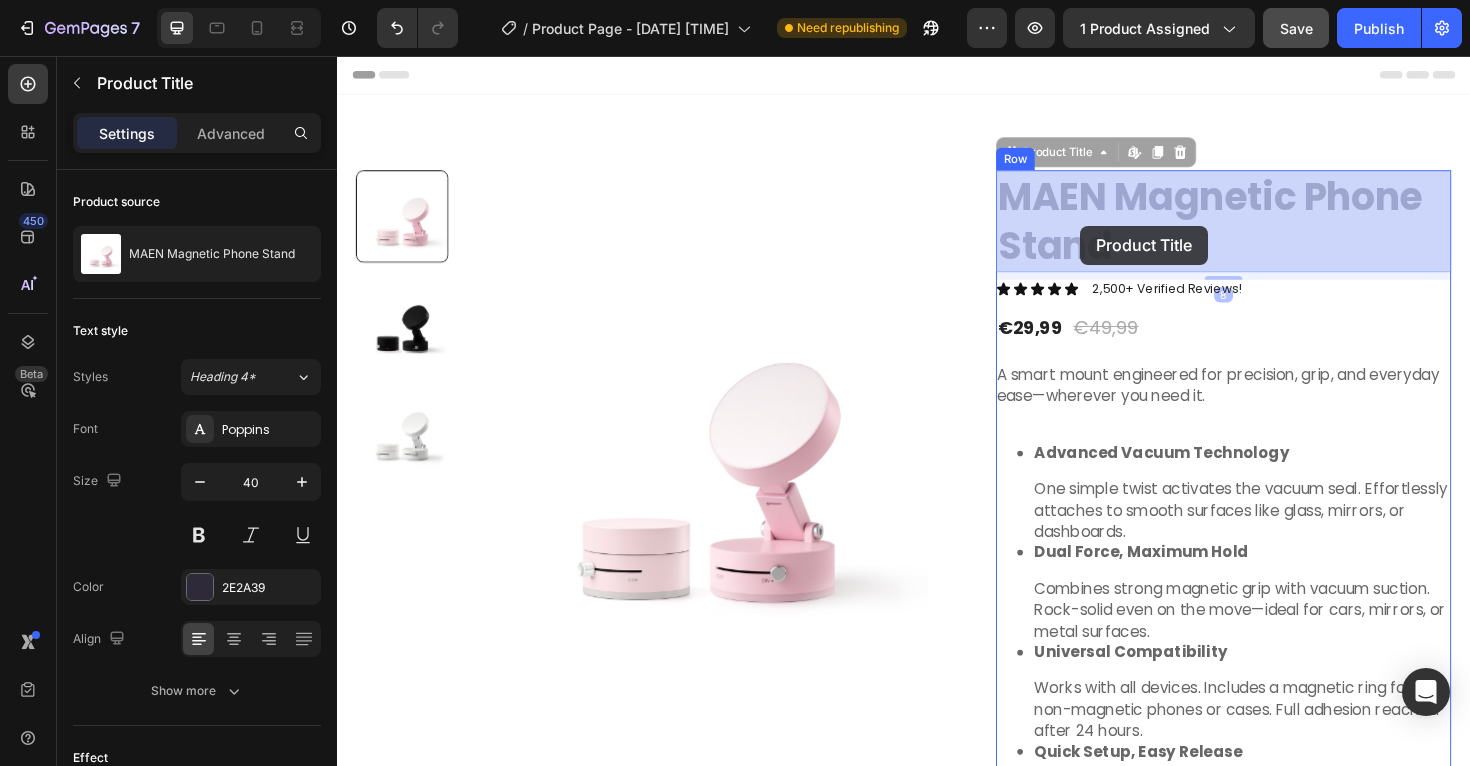 drag, startPoint x: 1155, startPoint y: 254, endPoint x: 1124, endPoint y: 236, distance: 35.846897 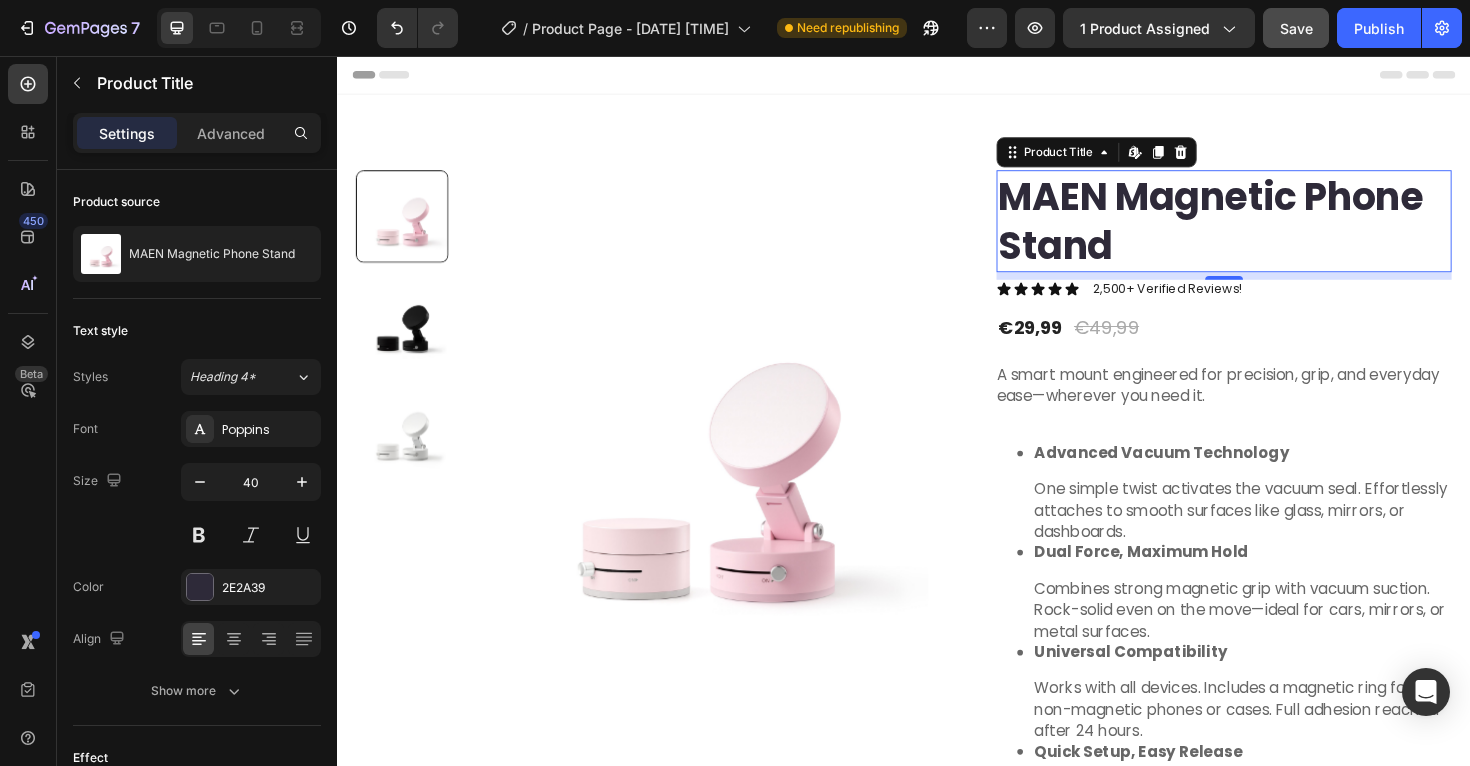 click on "MAEN Magnetic Phone Stand" at bounding box center [1276, 231] 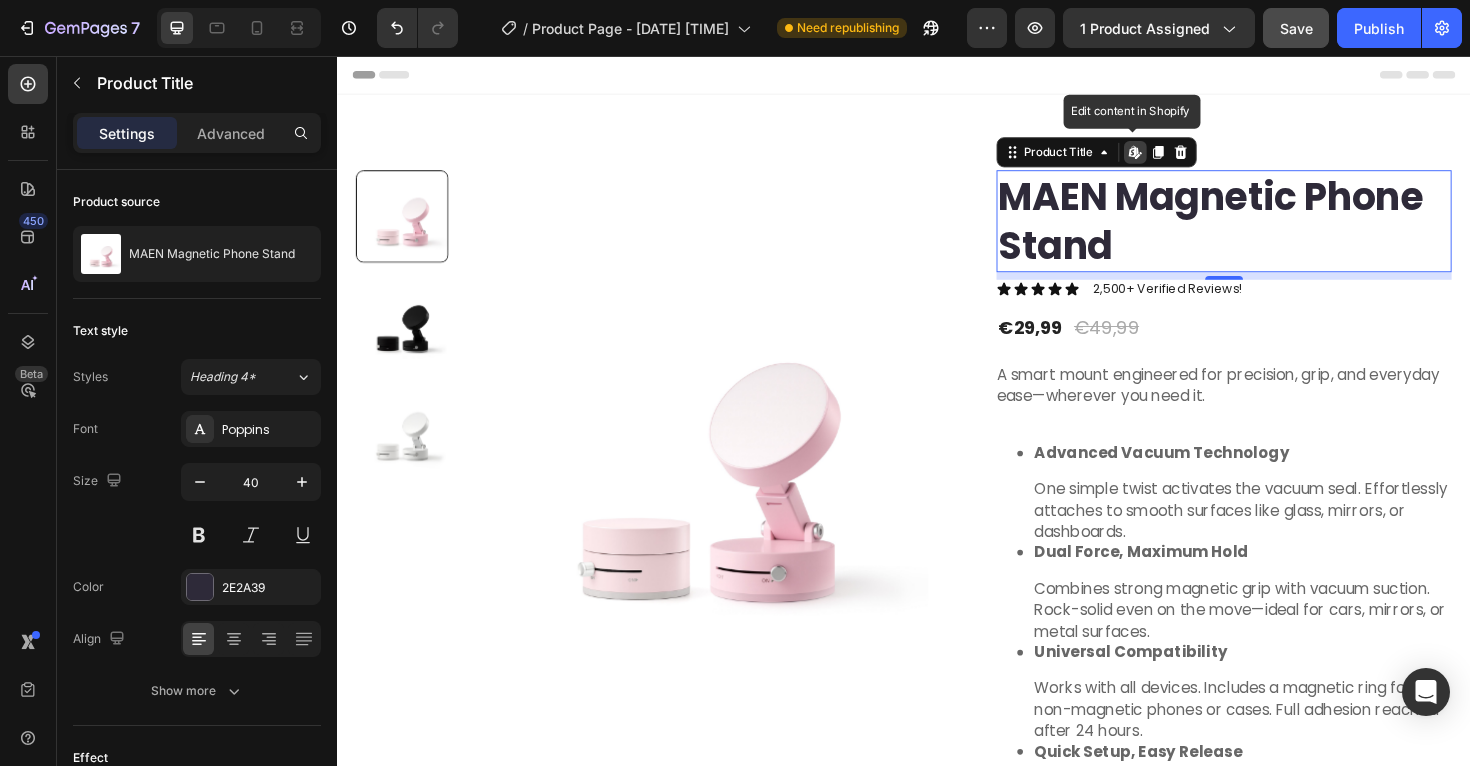 click on "MAEN Magnetic Phone Stand" at bounding box center (1276, 231) 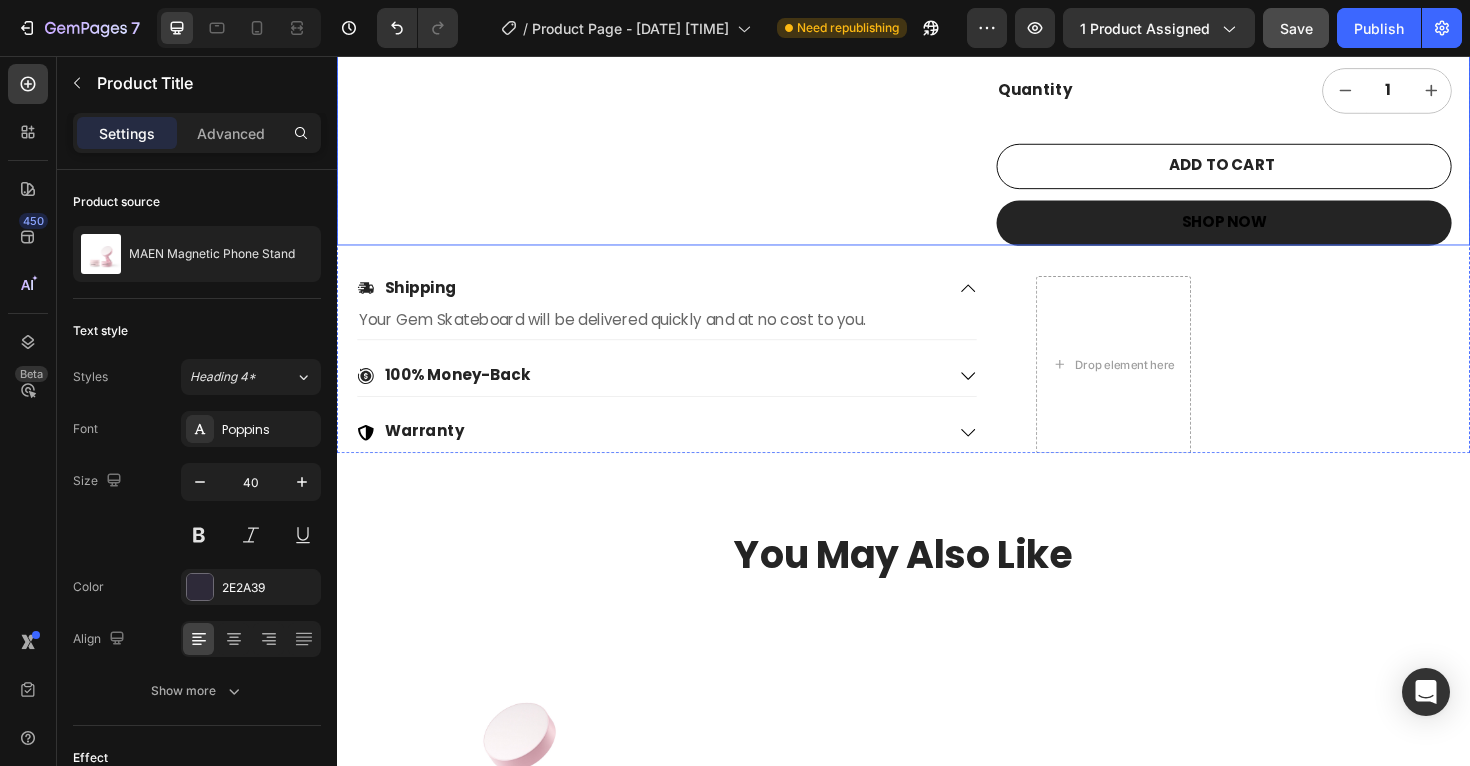 scroll, scrollTop: 1237, scrollLeft: 0, axis: vertical 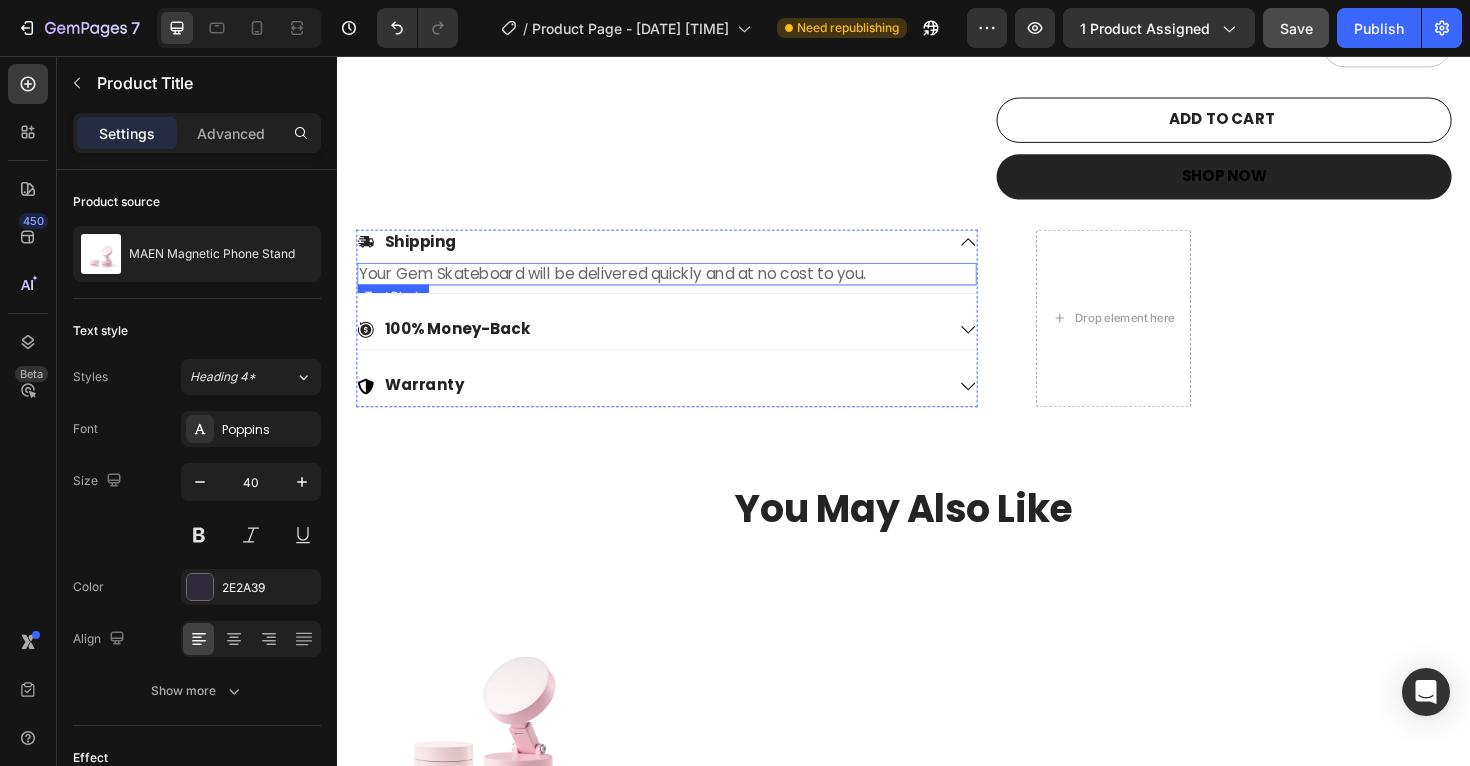click on "Your Gem Skateboard will be delivered quickly and at no cost to you." at bounding box center (686, 287) 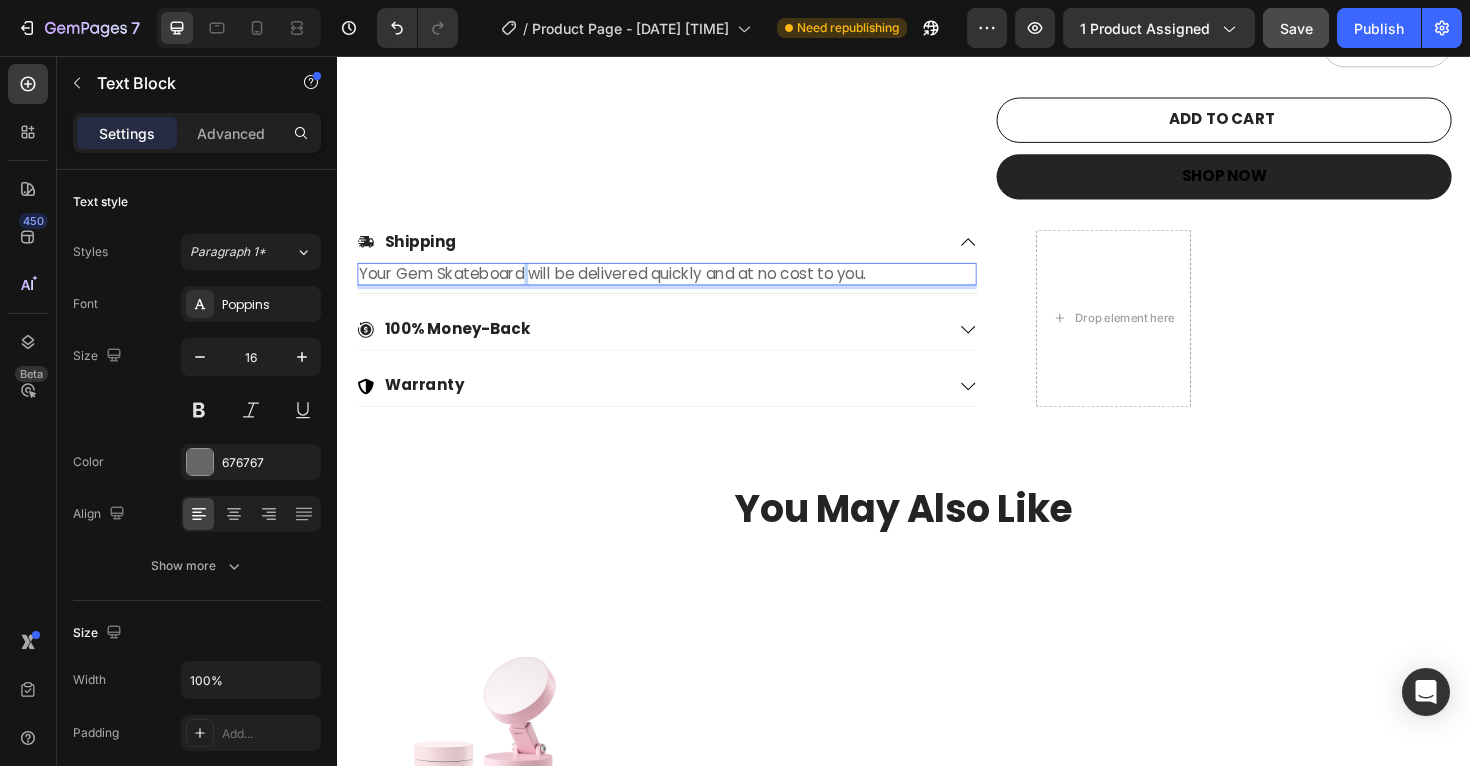 click on "Your Gem Skateboard will be delivered quickly and at no cost to you." at bounding box center [686, 287] 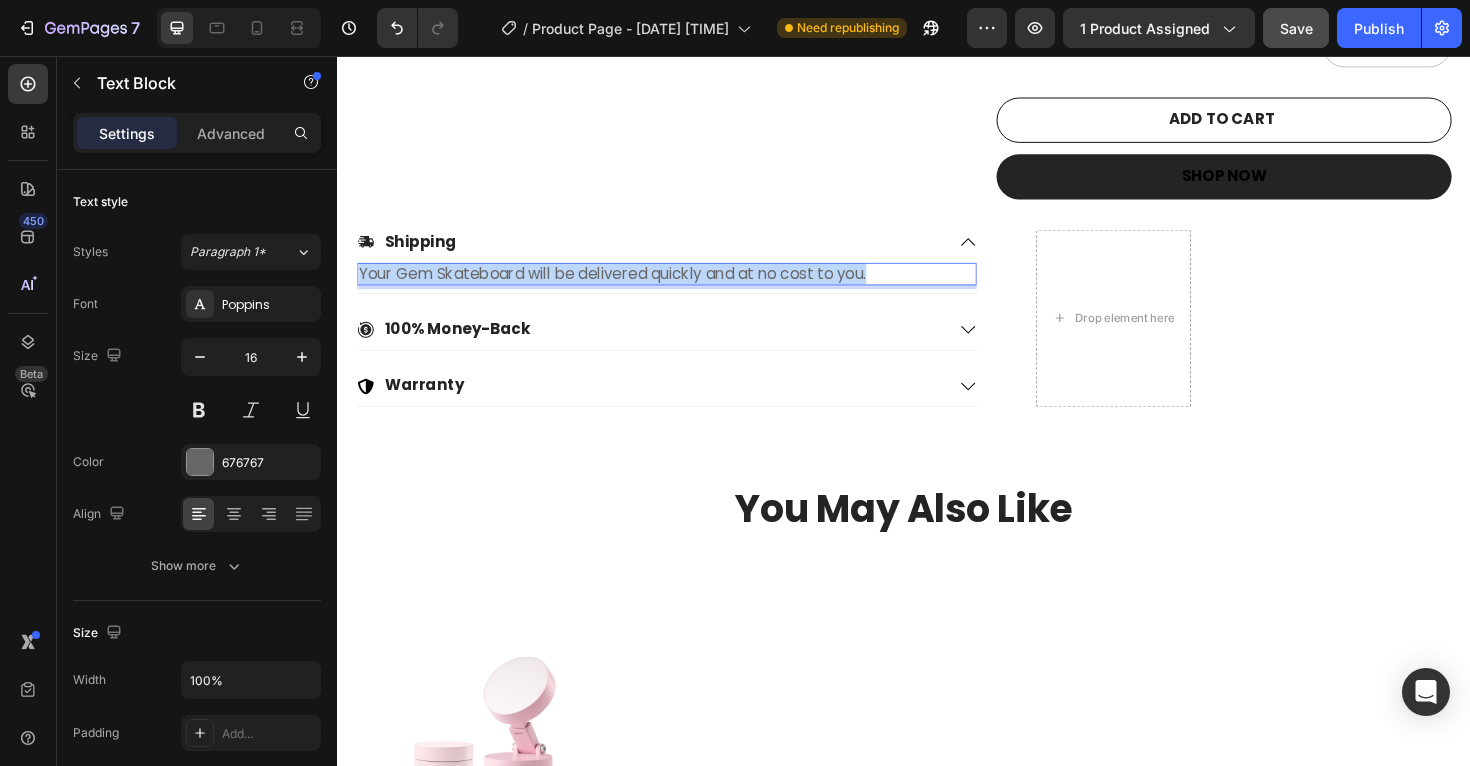 click on "Your Gem Skateboard will be delivered quickly and at no cost to you." at bounding box center (686, 287) 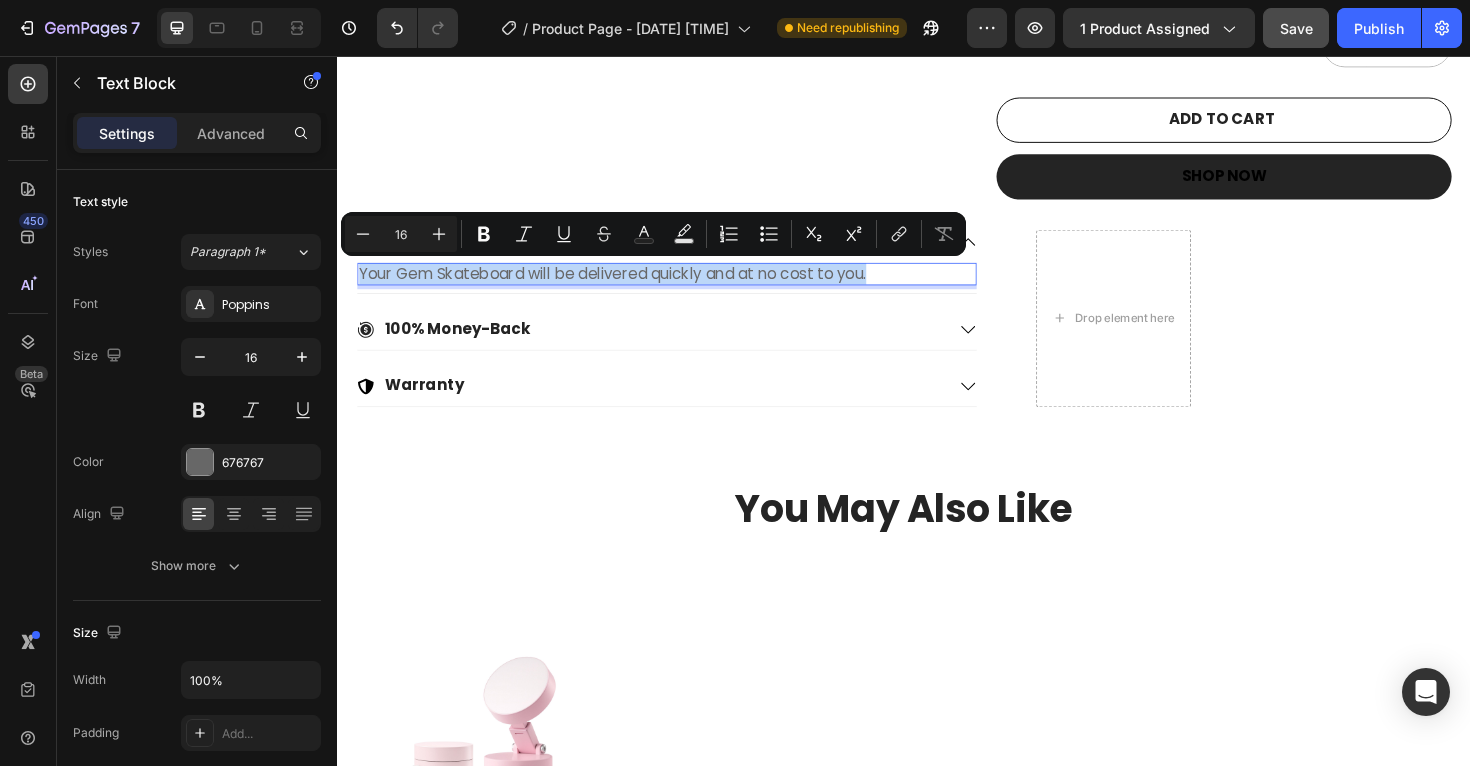 click on "Your Gem Skateboard will be delivered quickly and at no cost to you." at bounding box center [686, 287] 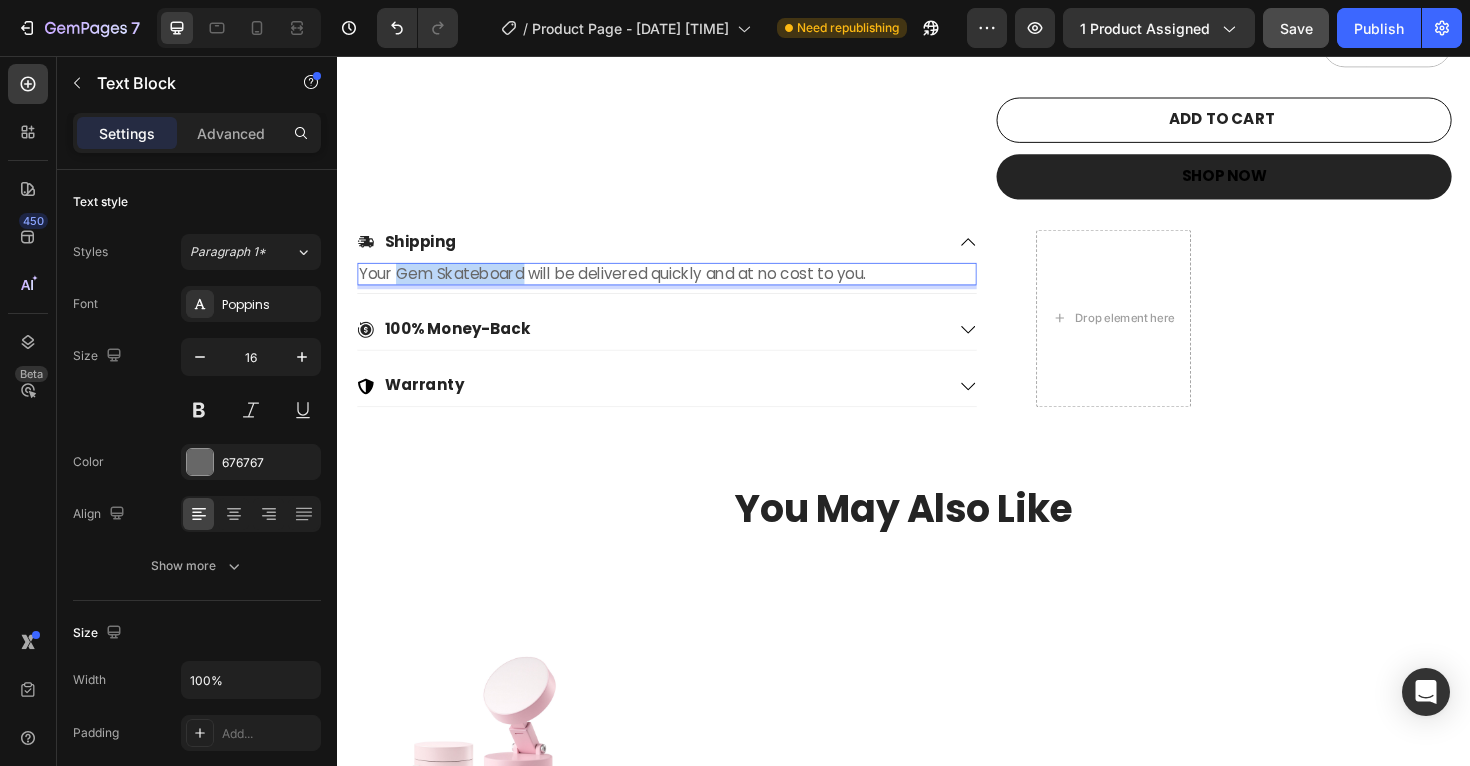 drag, startPoint x: 535, startPoint y: 287, endPoint x: 403, endPoint y: 281, distance: 132.13629 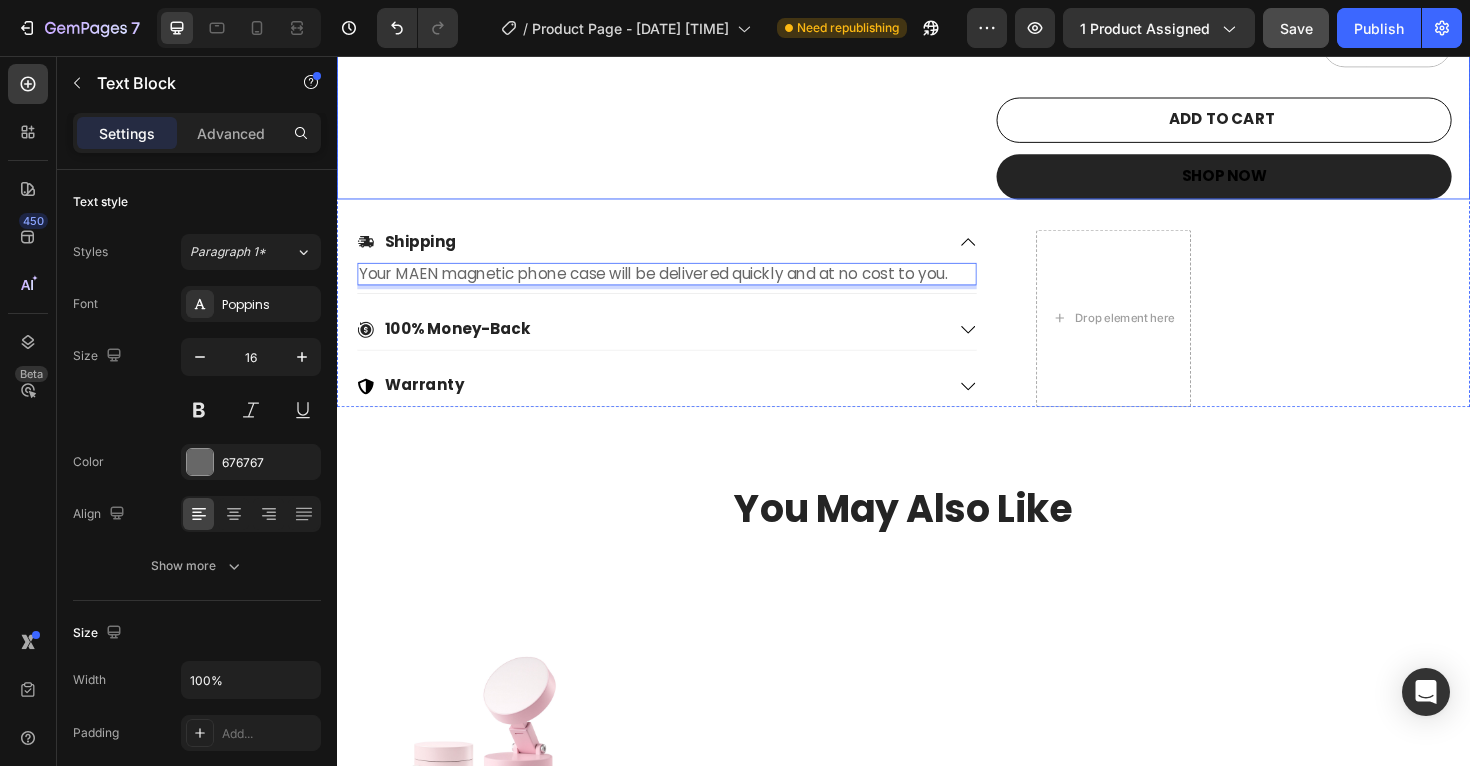 click on "Product Images" at bounding box center (665, -426) 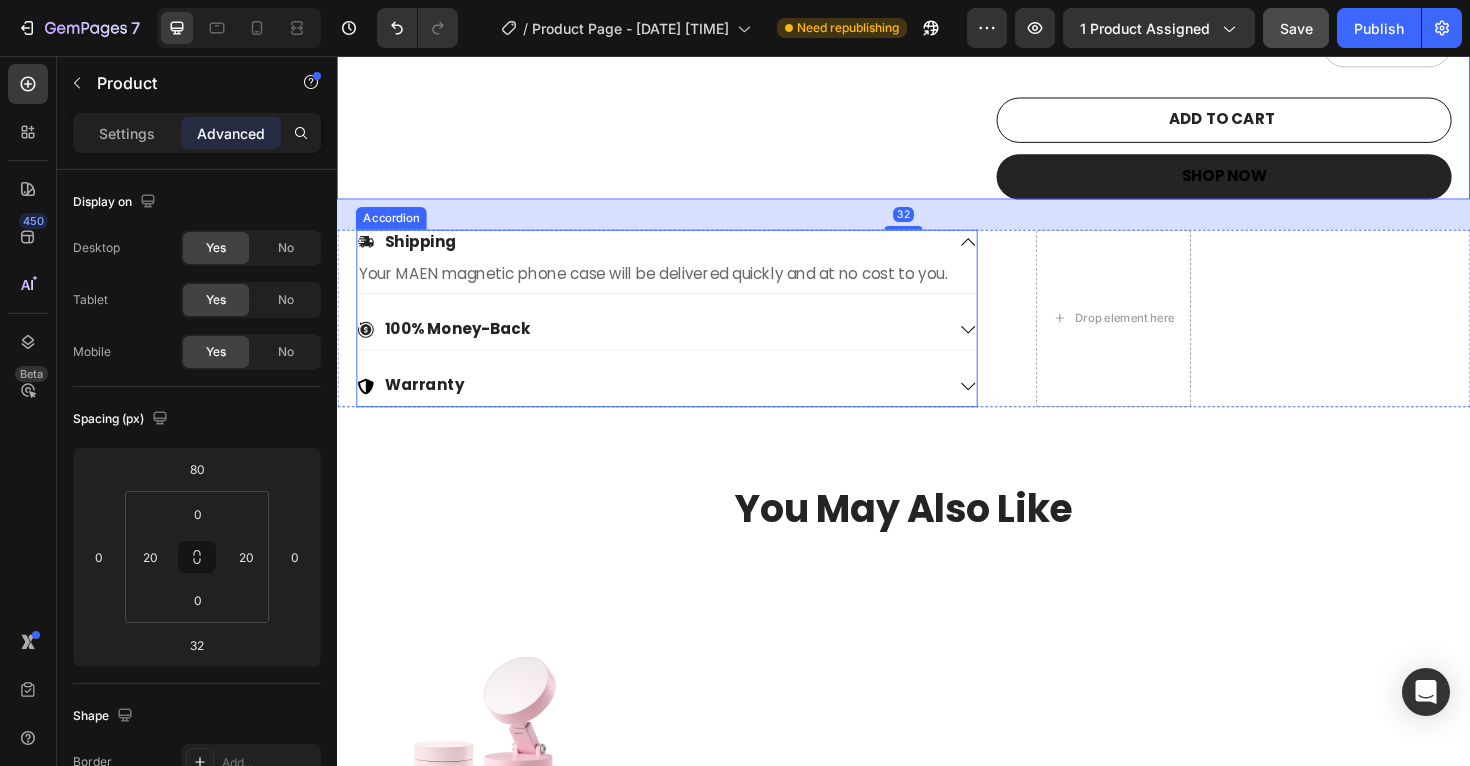 click 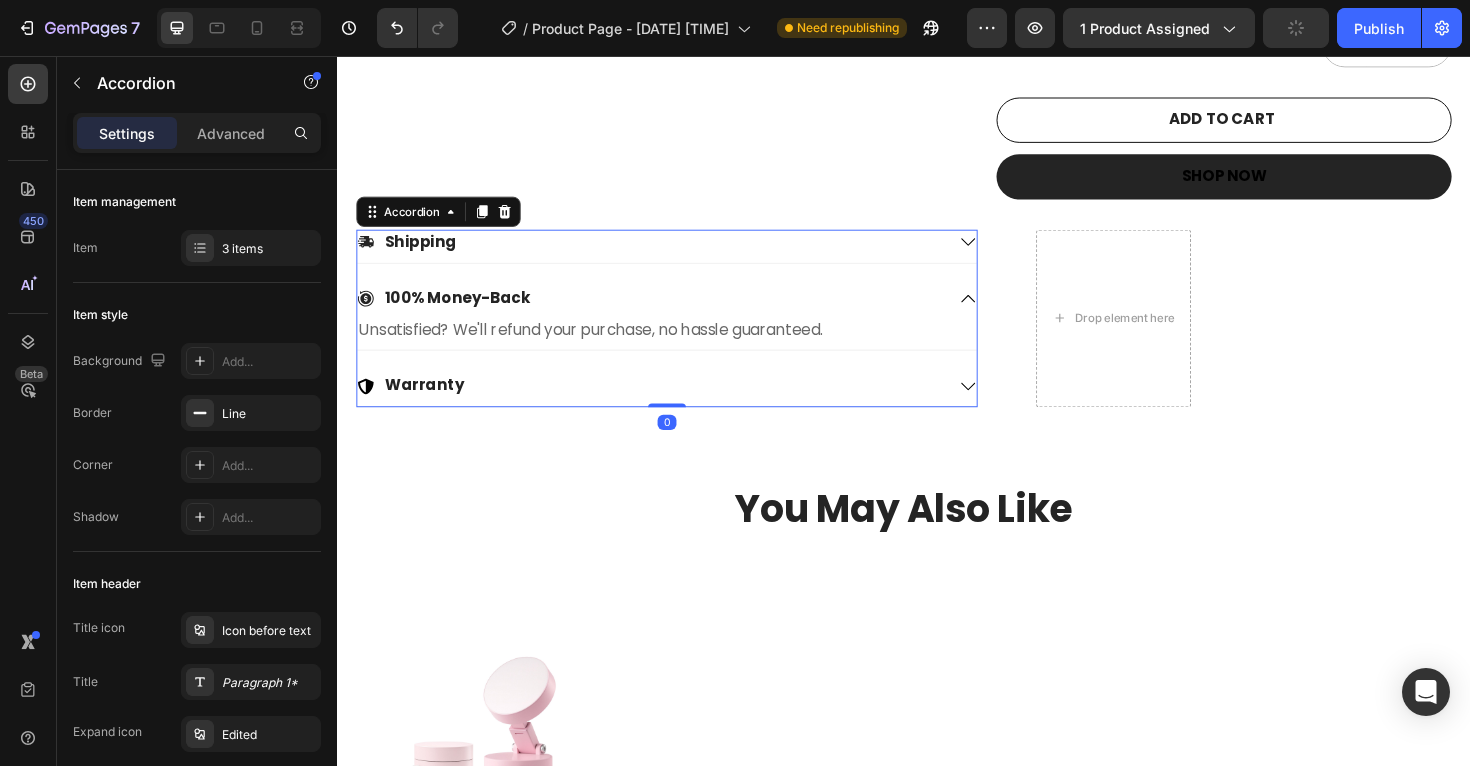 click on "100% Money-Back" at bounding box center (686, 317) 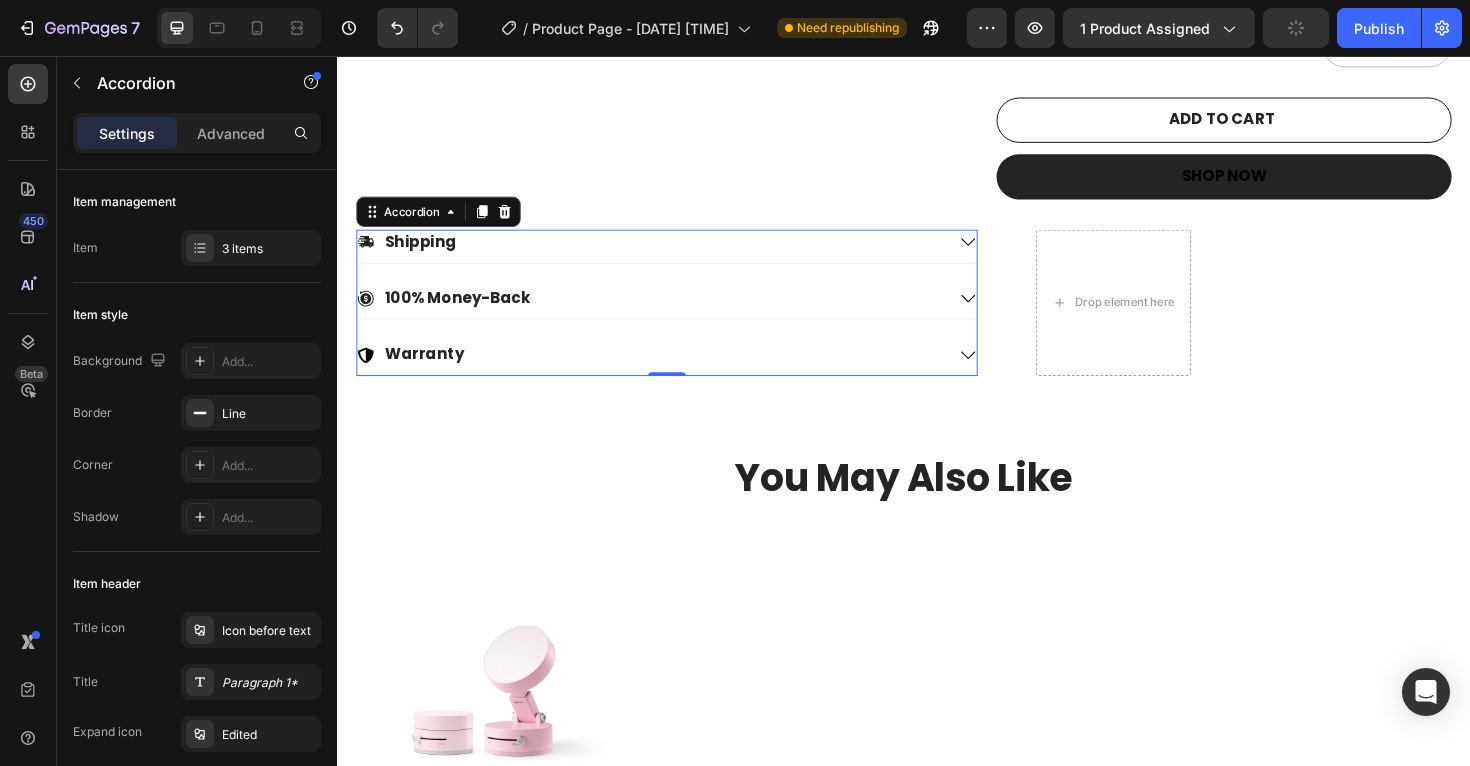 click 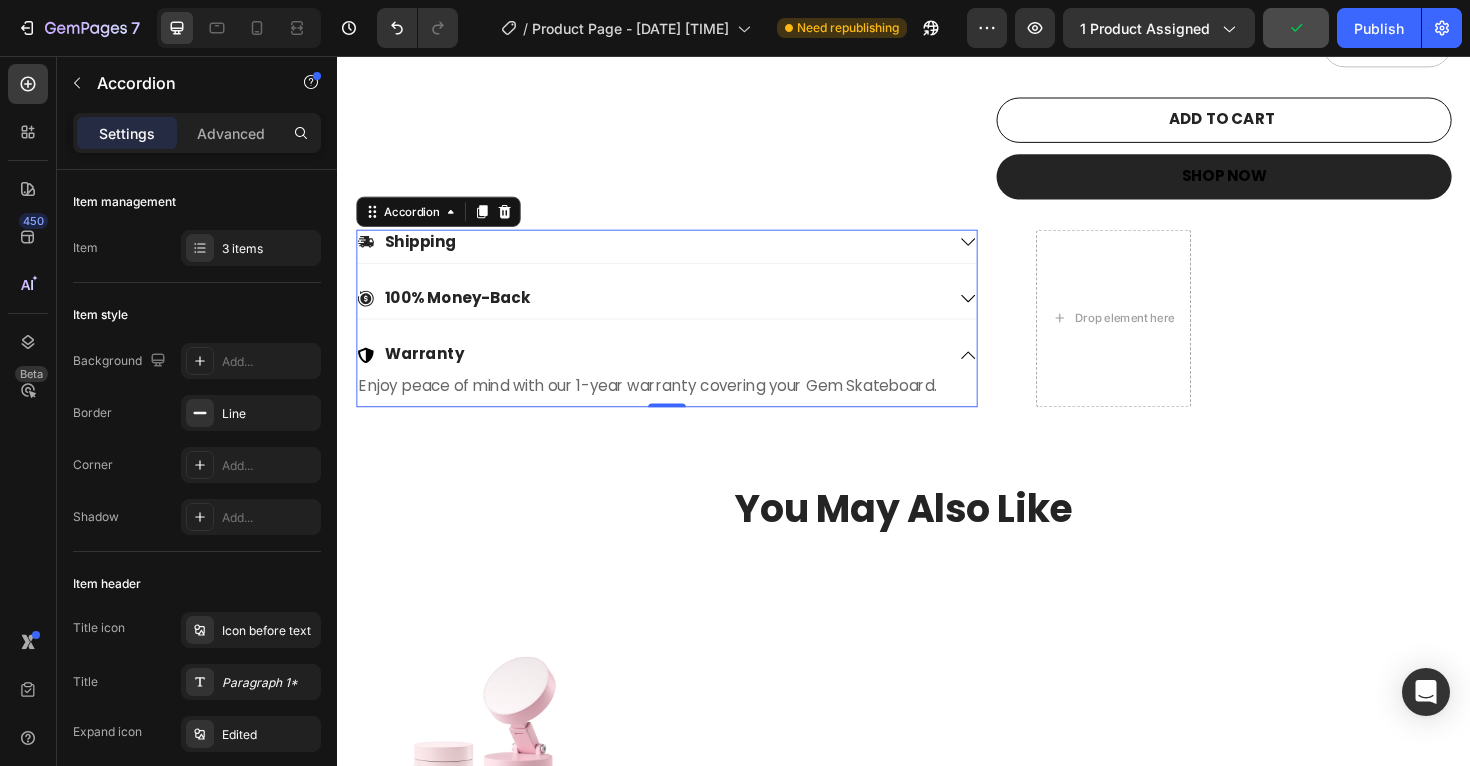 click 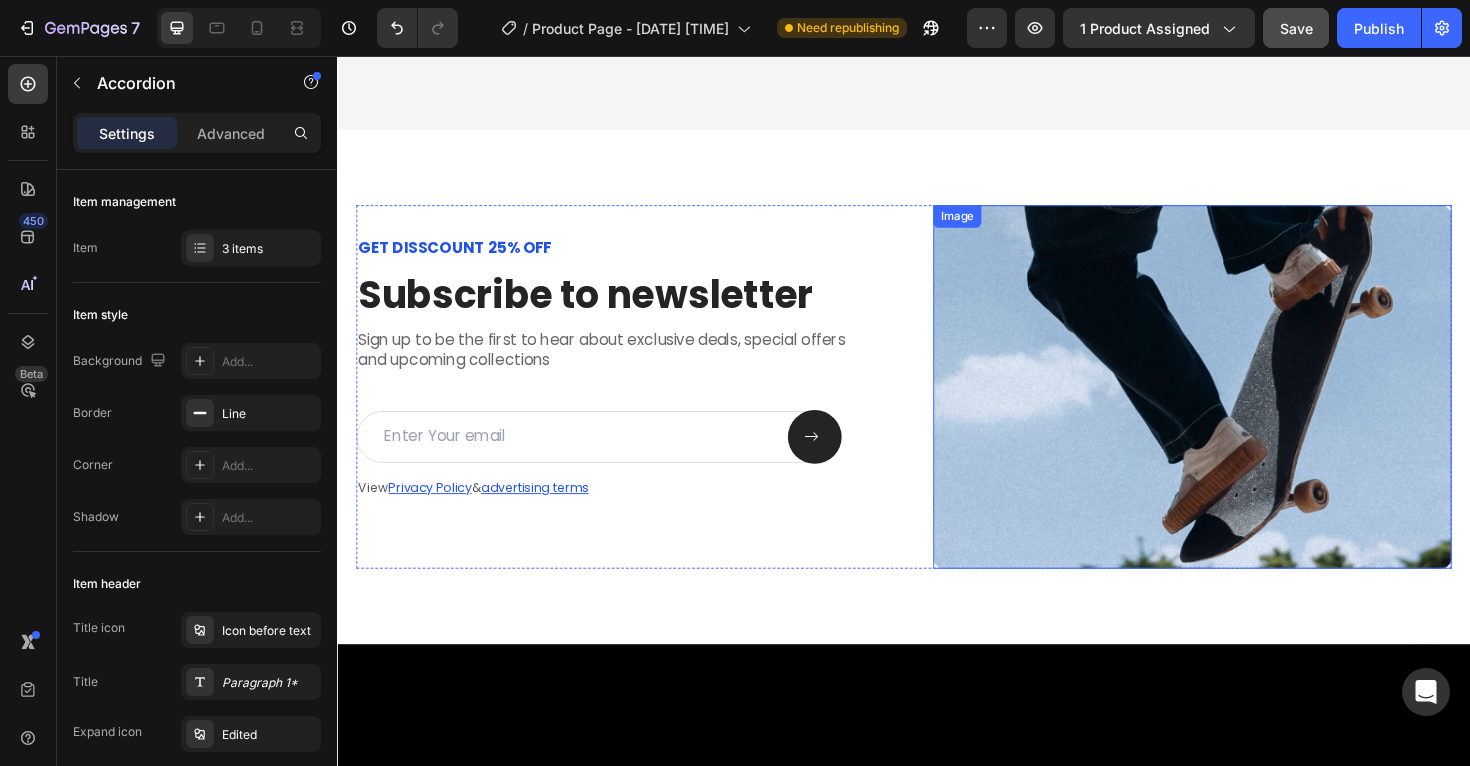 scroll, scrollTop: 2468, scrollLeft: 0, axis: vertical 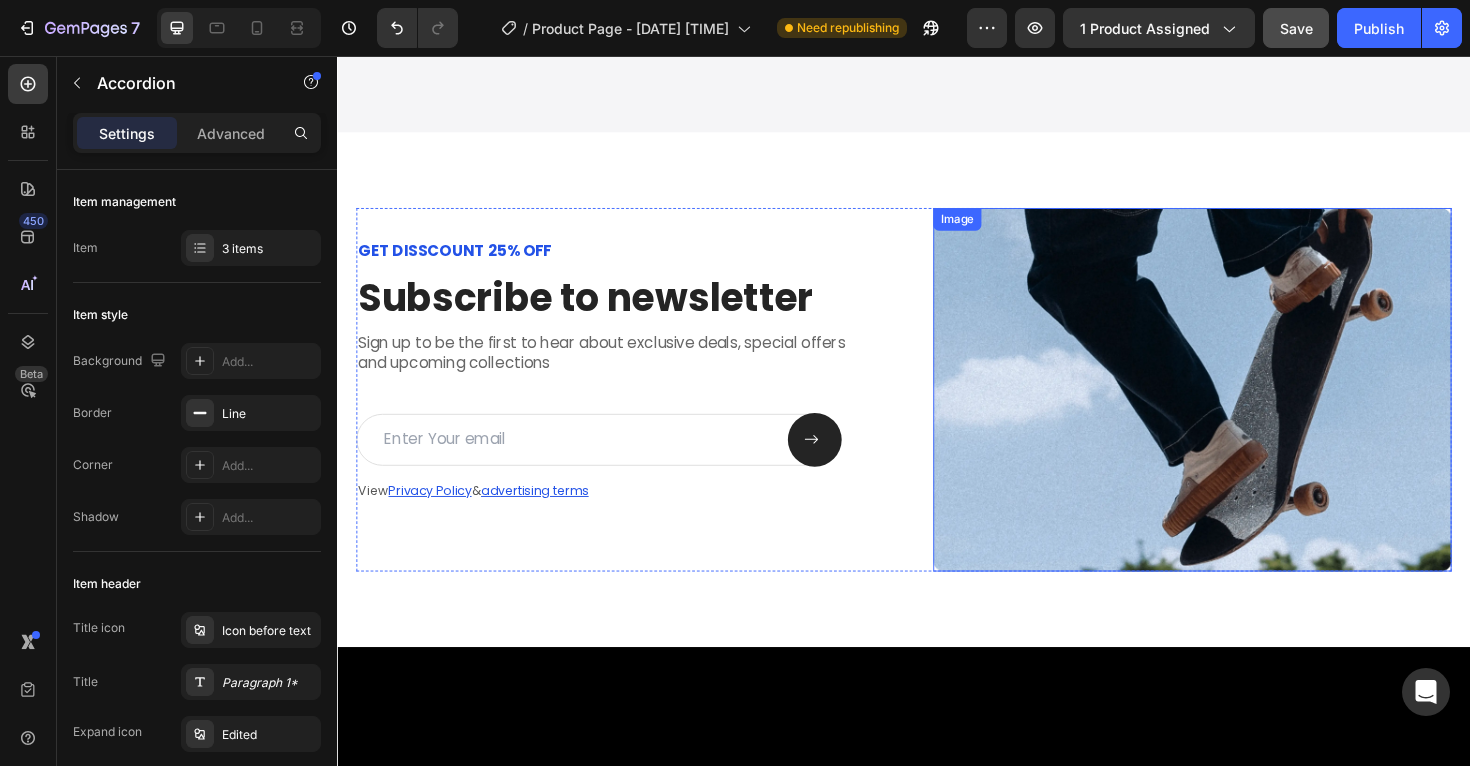 click at bounding box center [1242, 409] 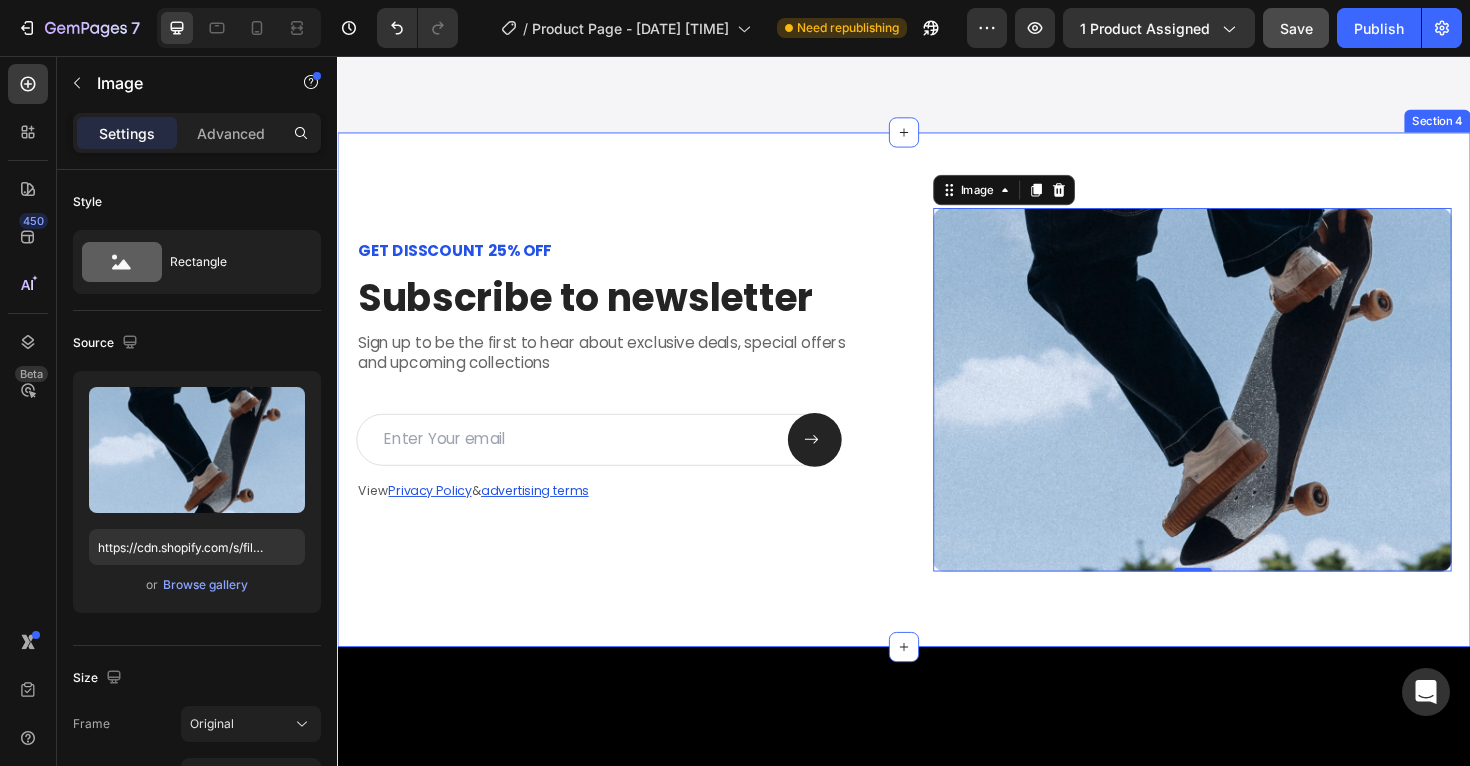 click on "GET DISSCOUNT 25% OFF Text Block Subscribe to newsletter Heading Sign up to be the first to hear about exclusive deals, special offers and upcoming collections Text Block Email Field
Submit Button Row View  Privacy Policy  &  advertising terms Text Block Newsletter Image   0 Row Section 4" at bounding box center [937, 409] 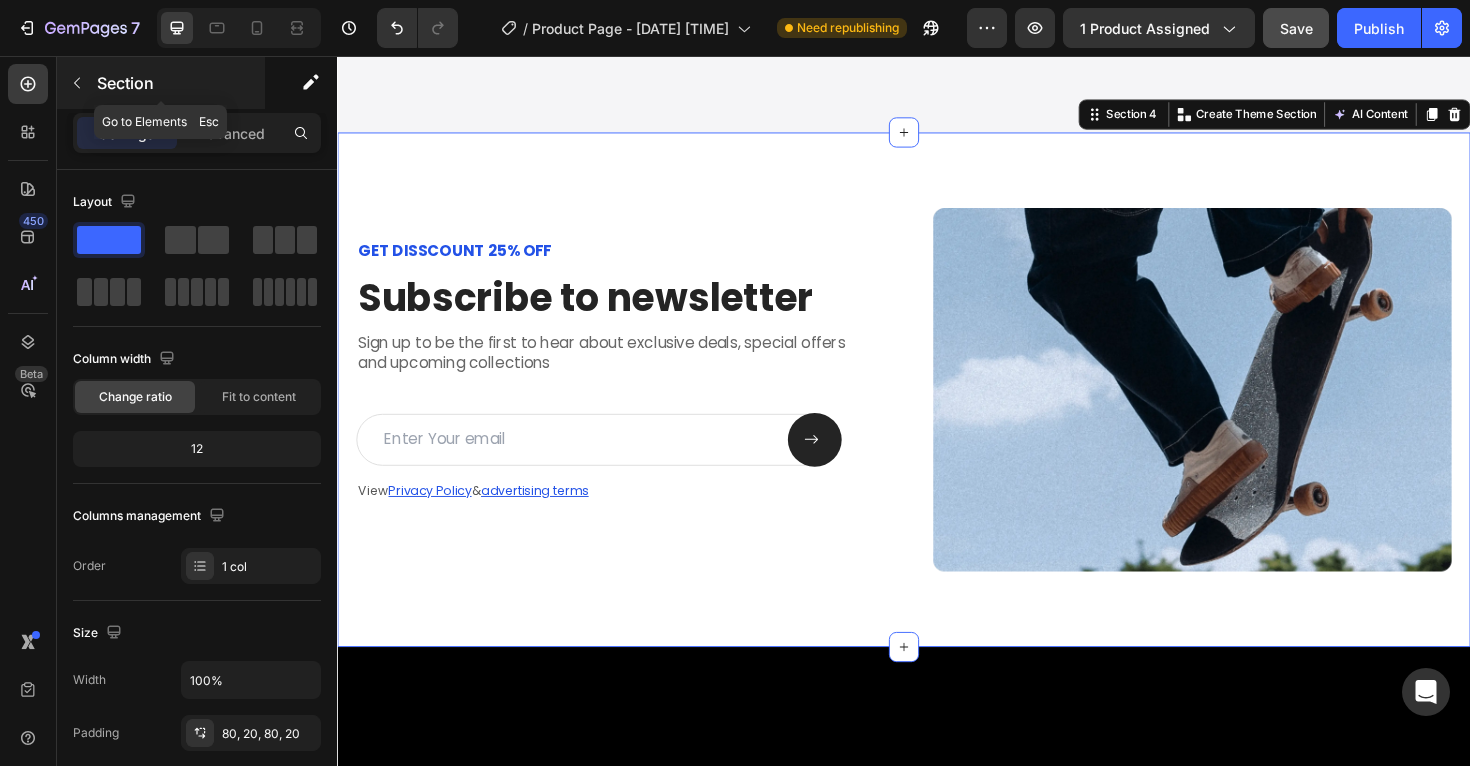 click 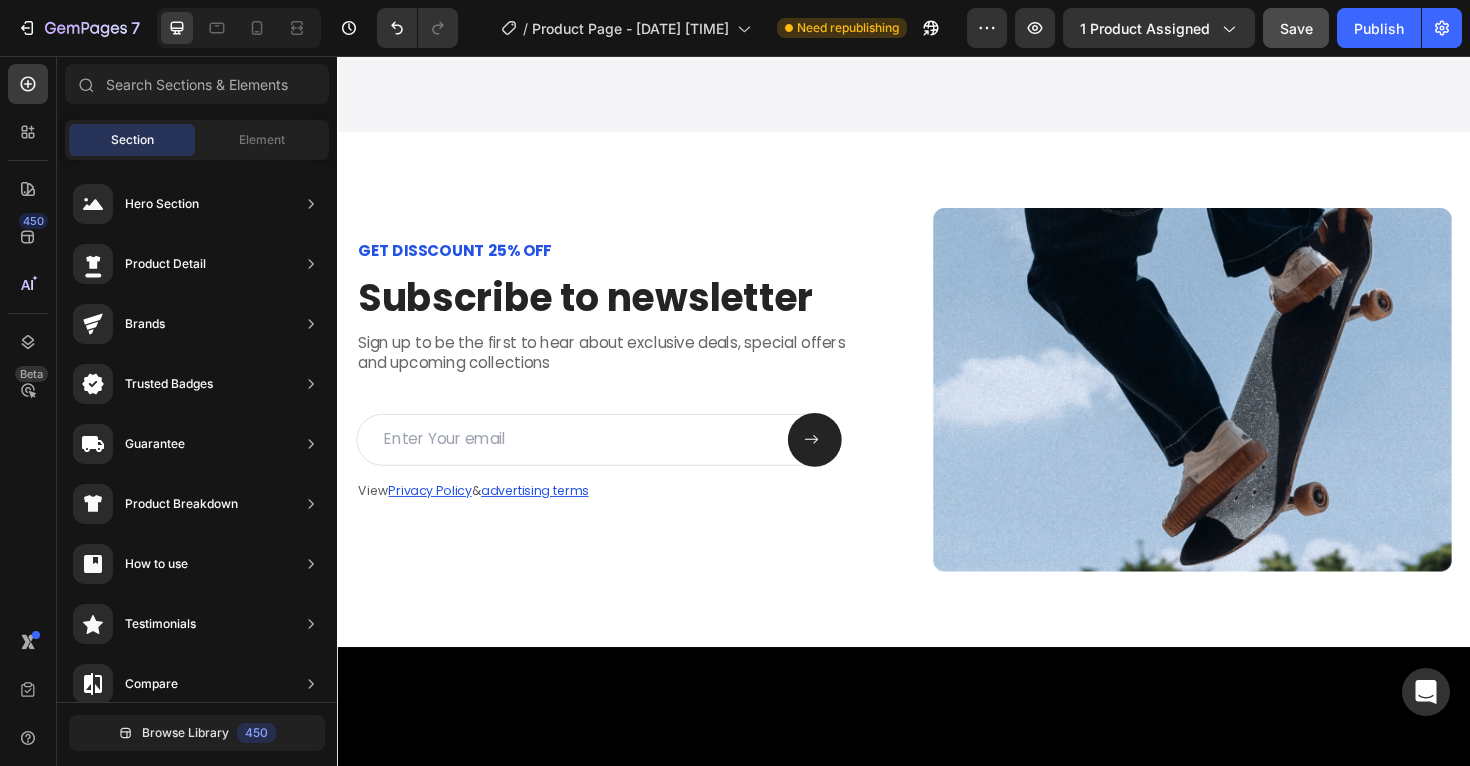 click on "Section" 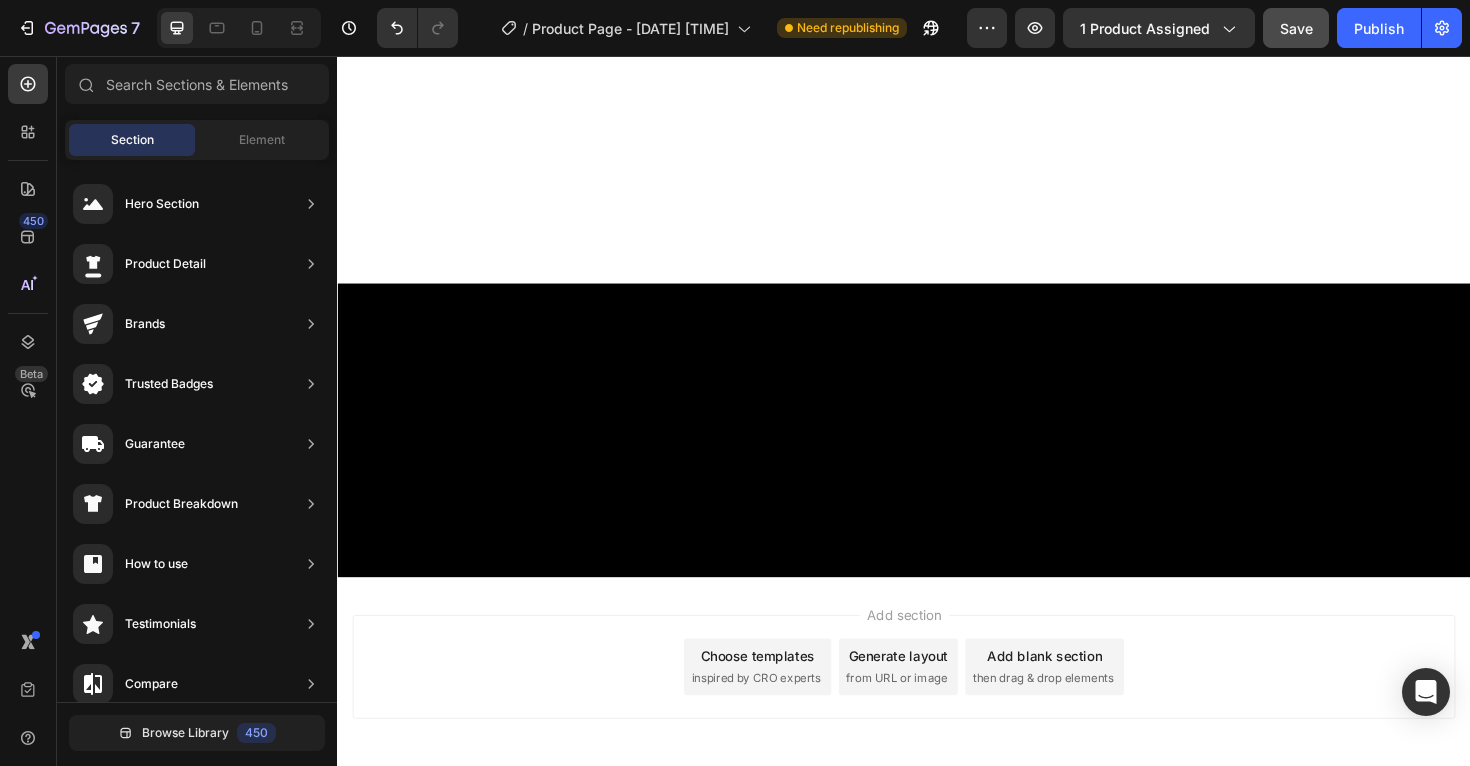 scroll, scrollTop: 61, scrollLeft: 0, axis: vertical 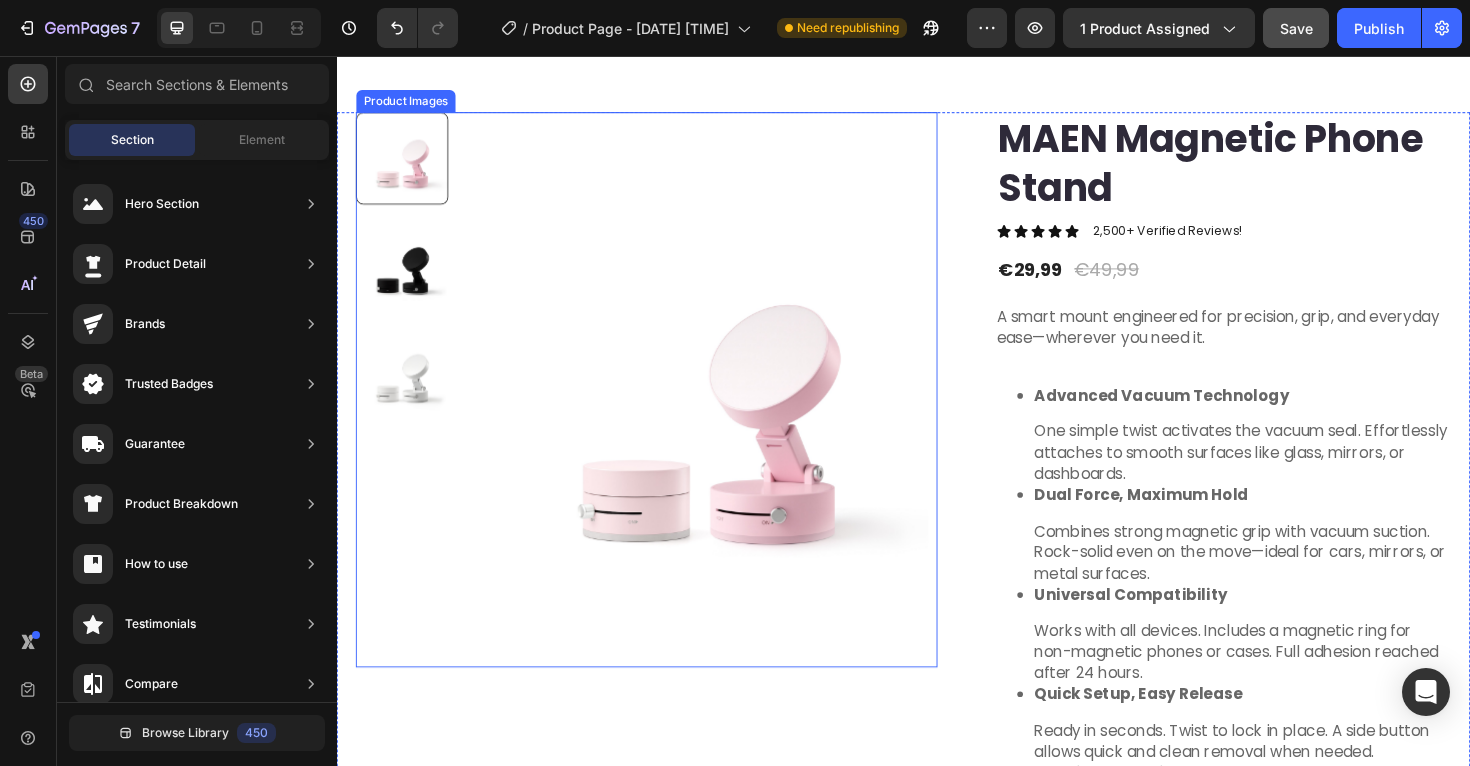 click at bounding box center (729, 417) 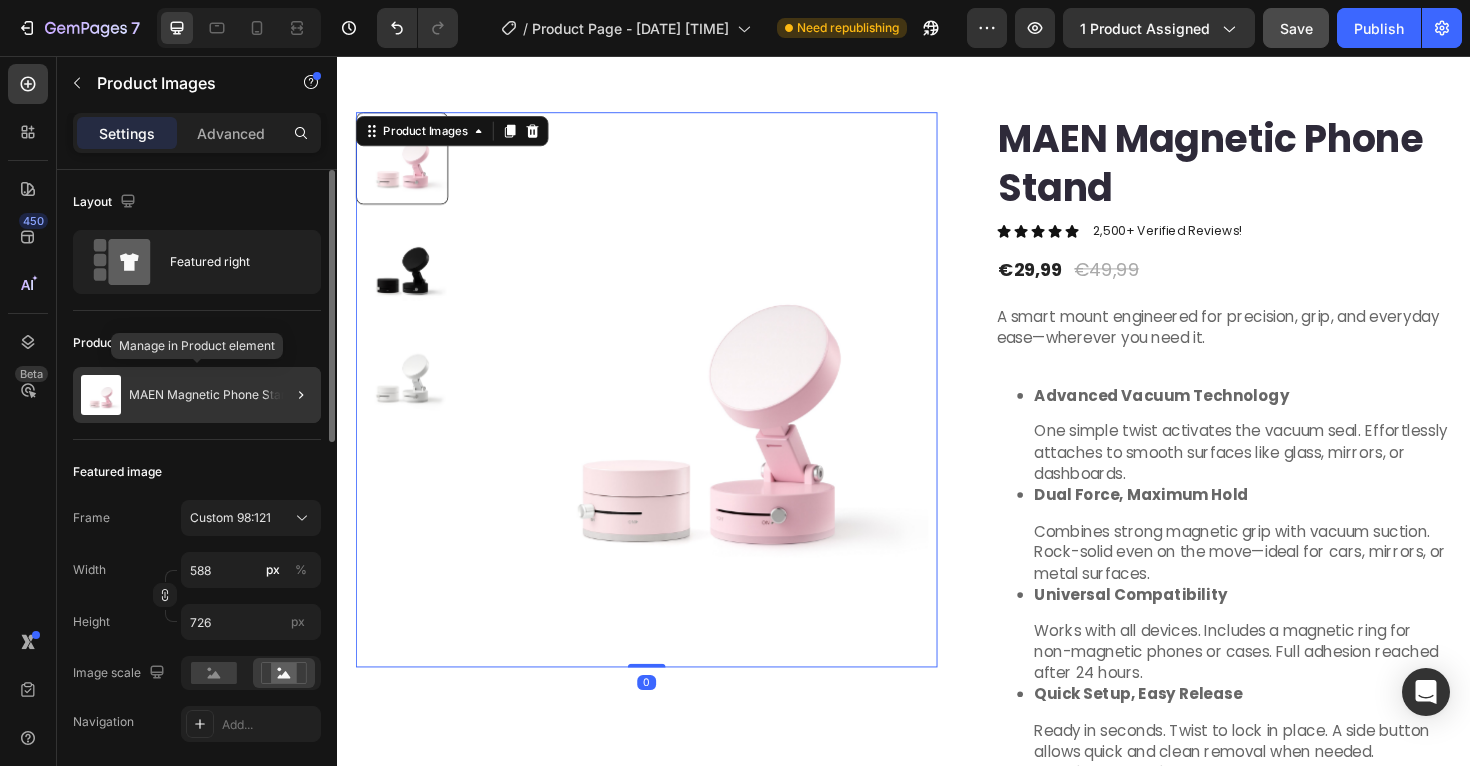 click on "MAEN Magnetic Phone Stand" at bounding box center (212, 395) 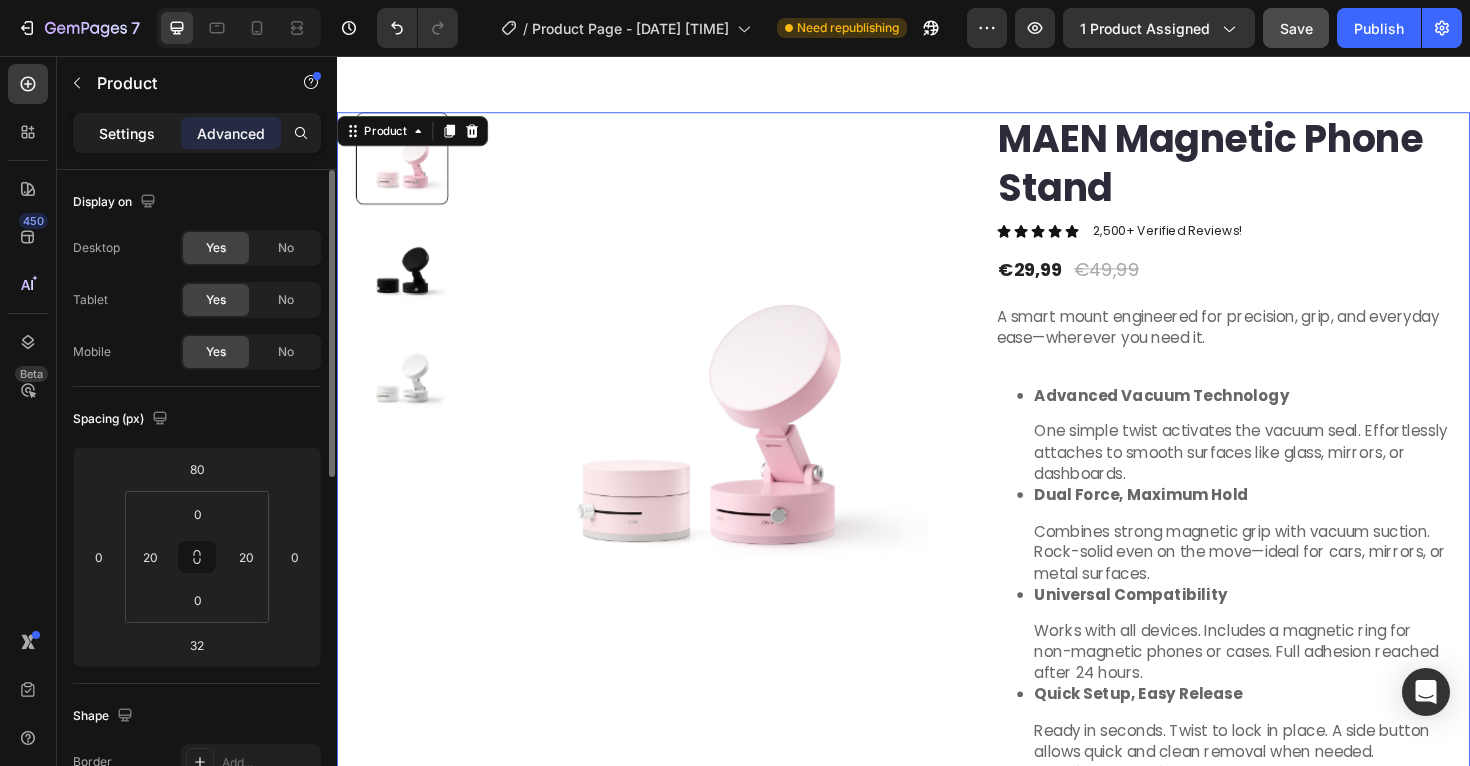 click on "Settings" at bounding box center [127, 133] 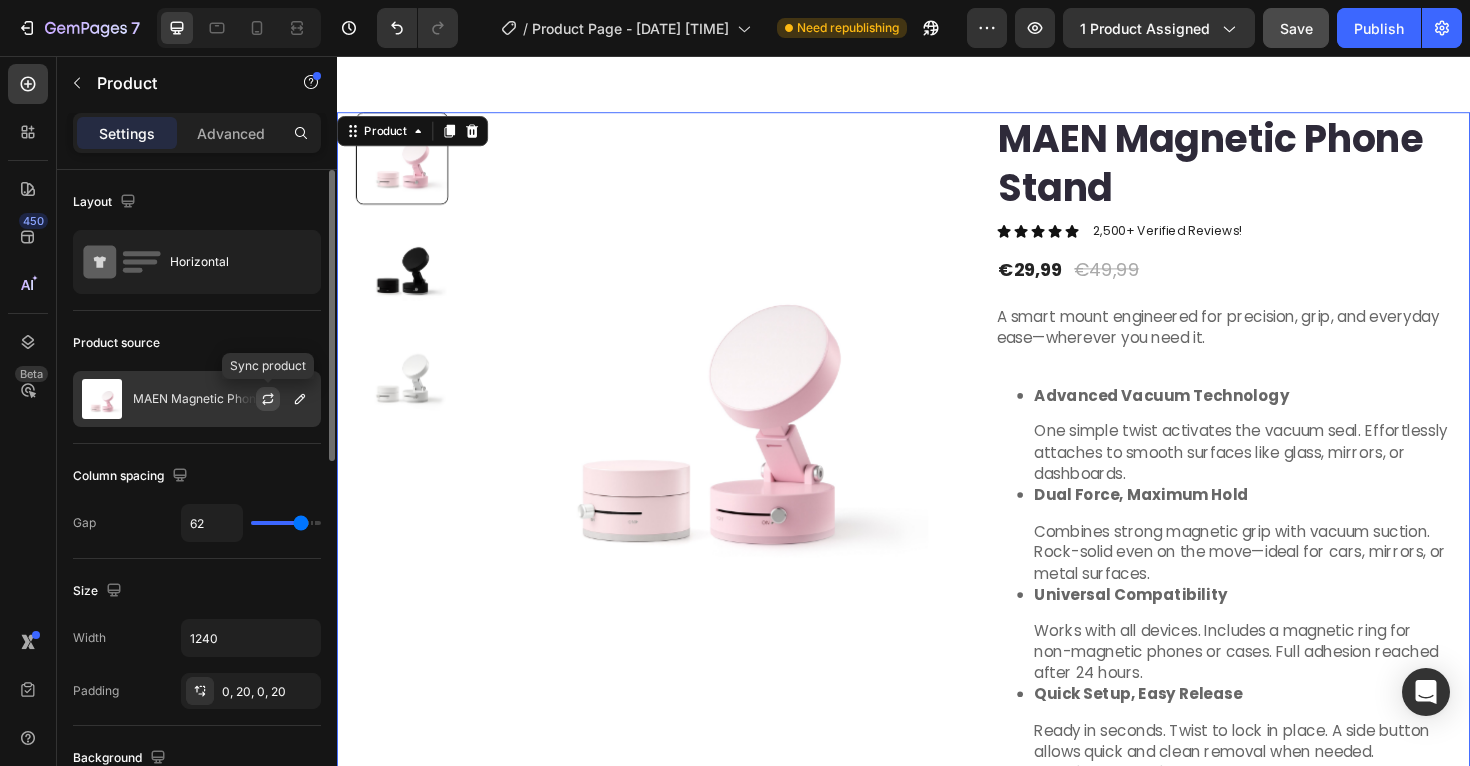 click 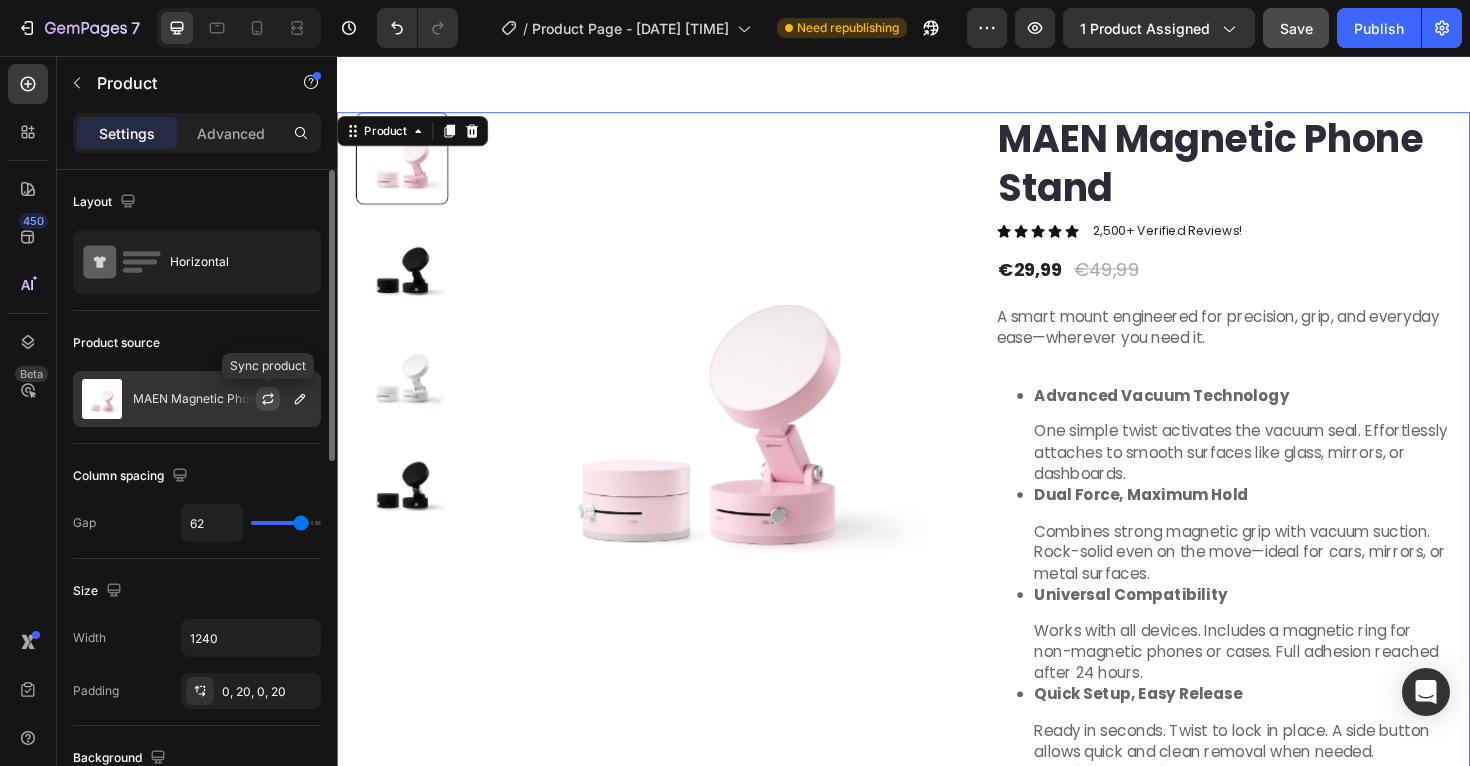 click 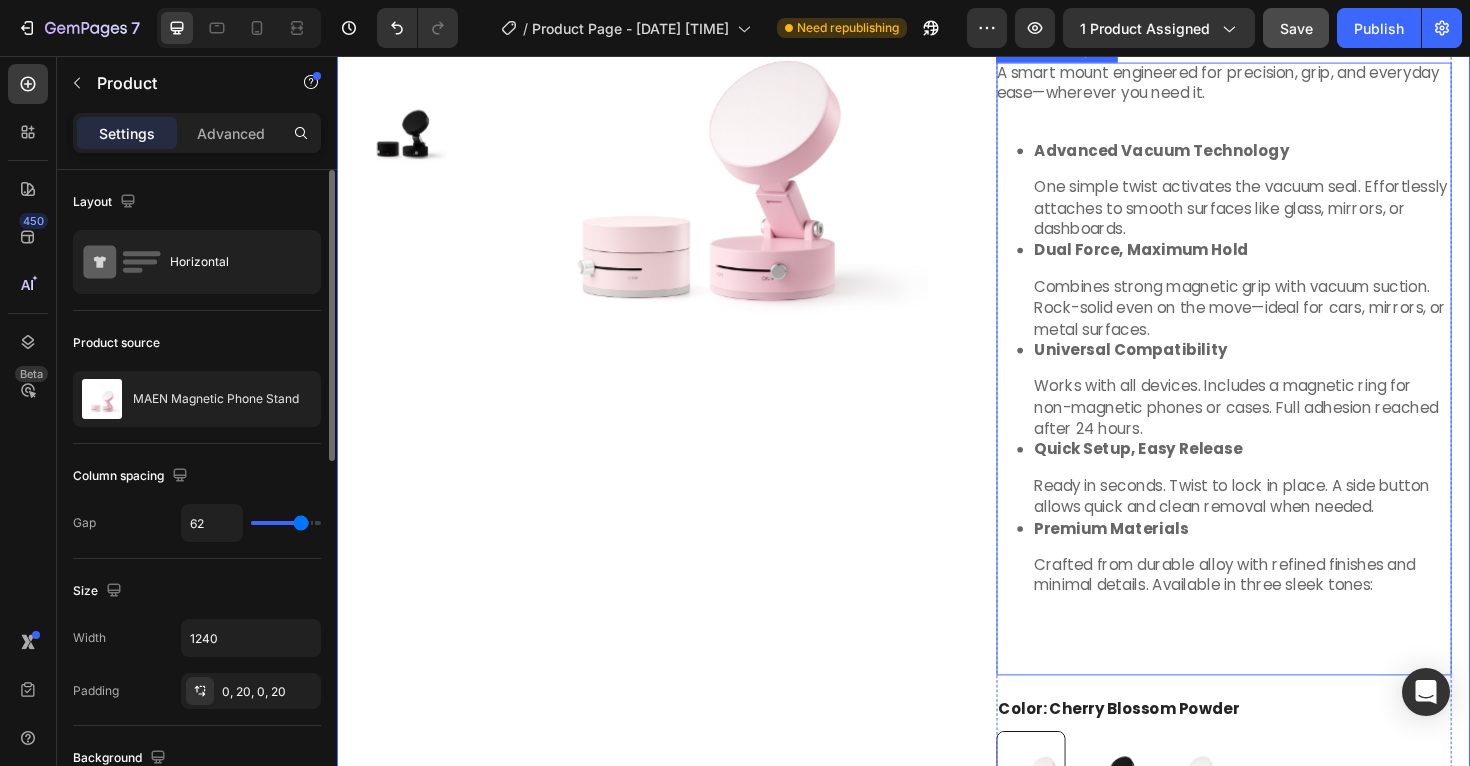 scroll, scrollTop: 728, scrollLeft: 0, axis: vertical 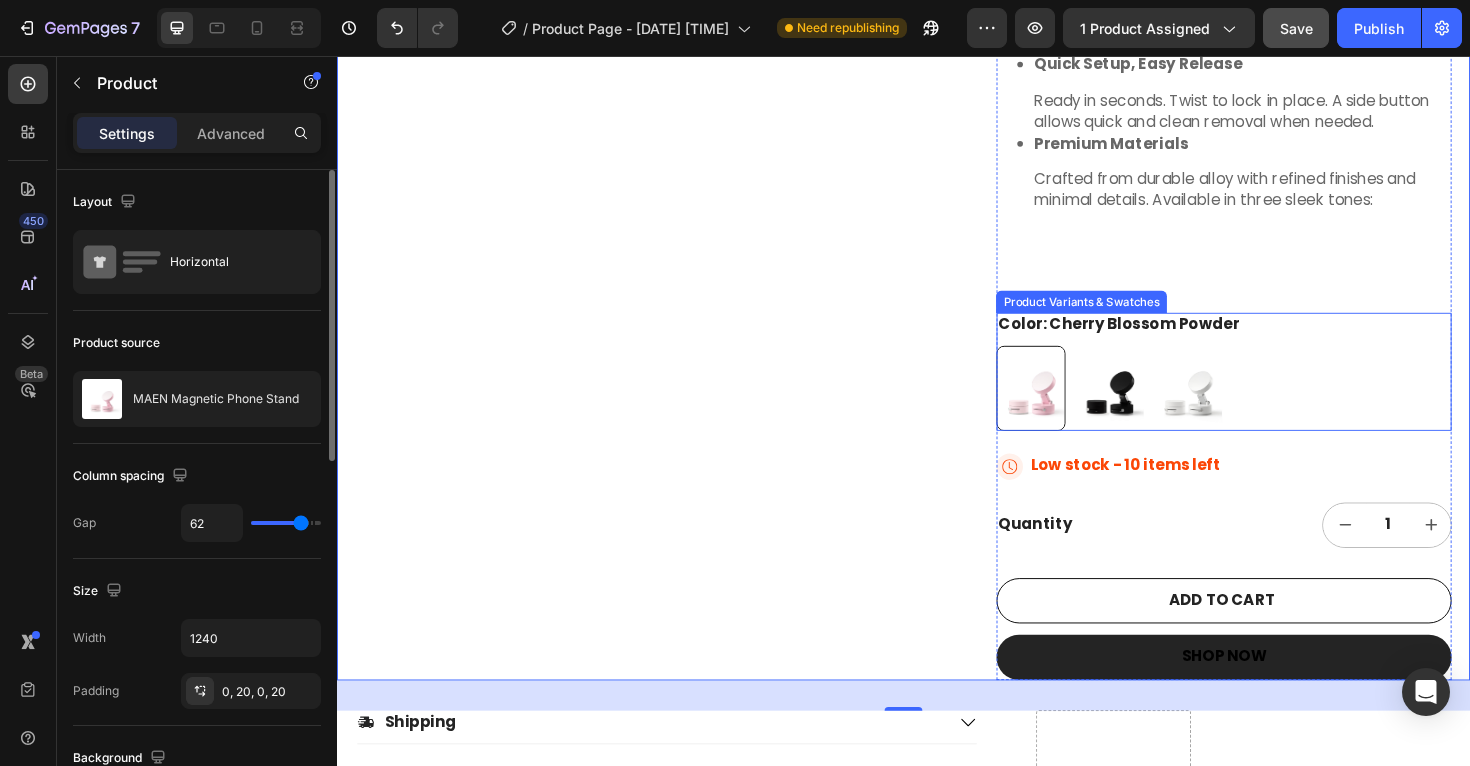 click at bounding box center [1154, 408] 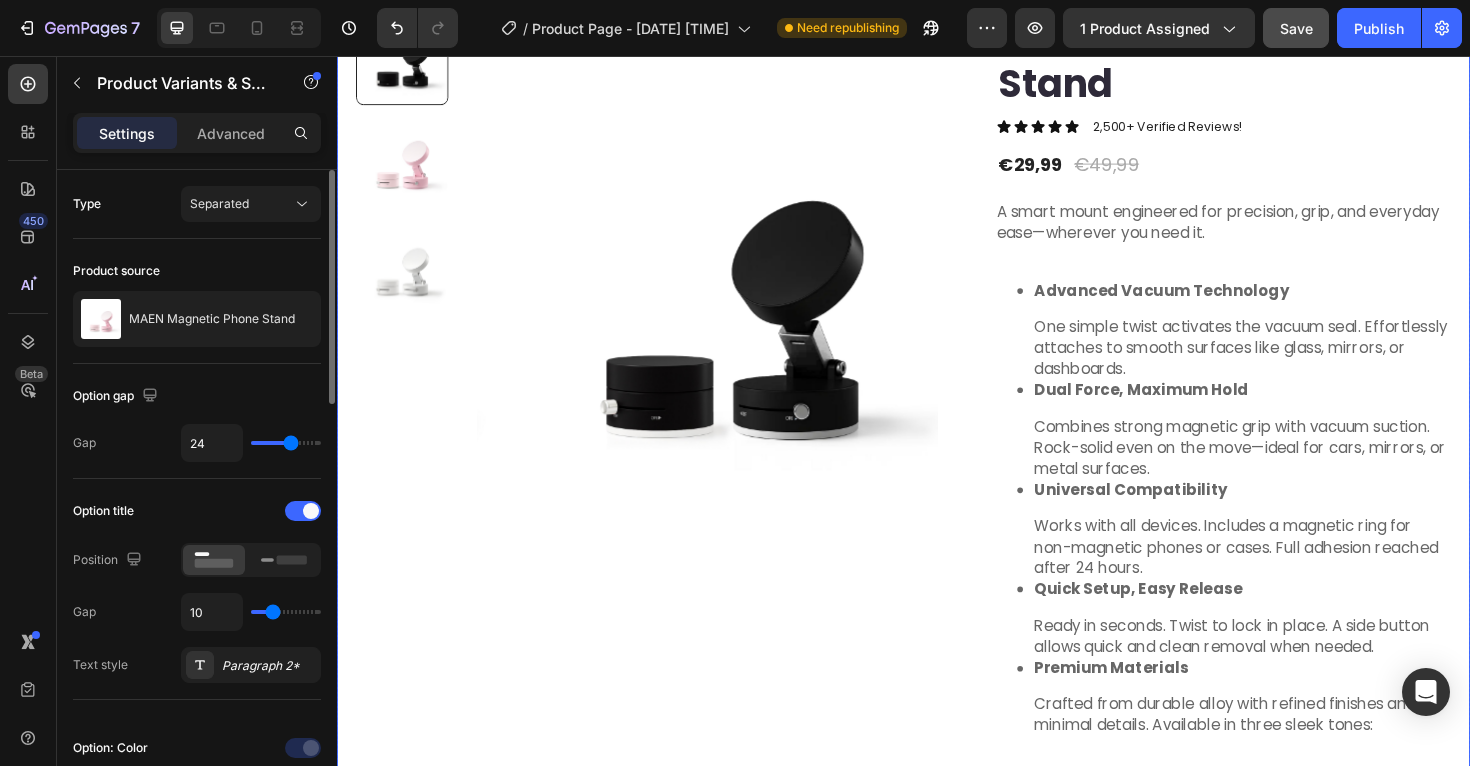 scroll, scrollTop: 116, scrollLeft: 0, axis: vertical 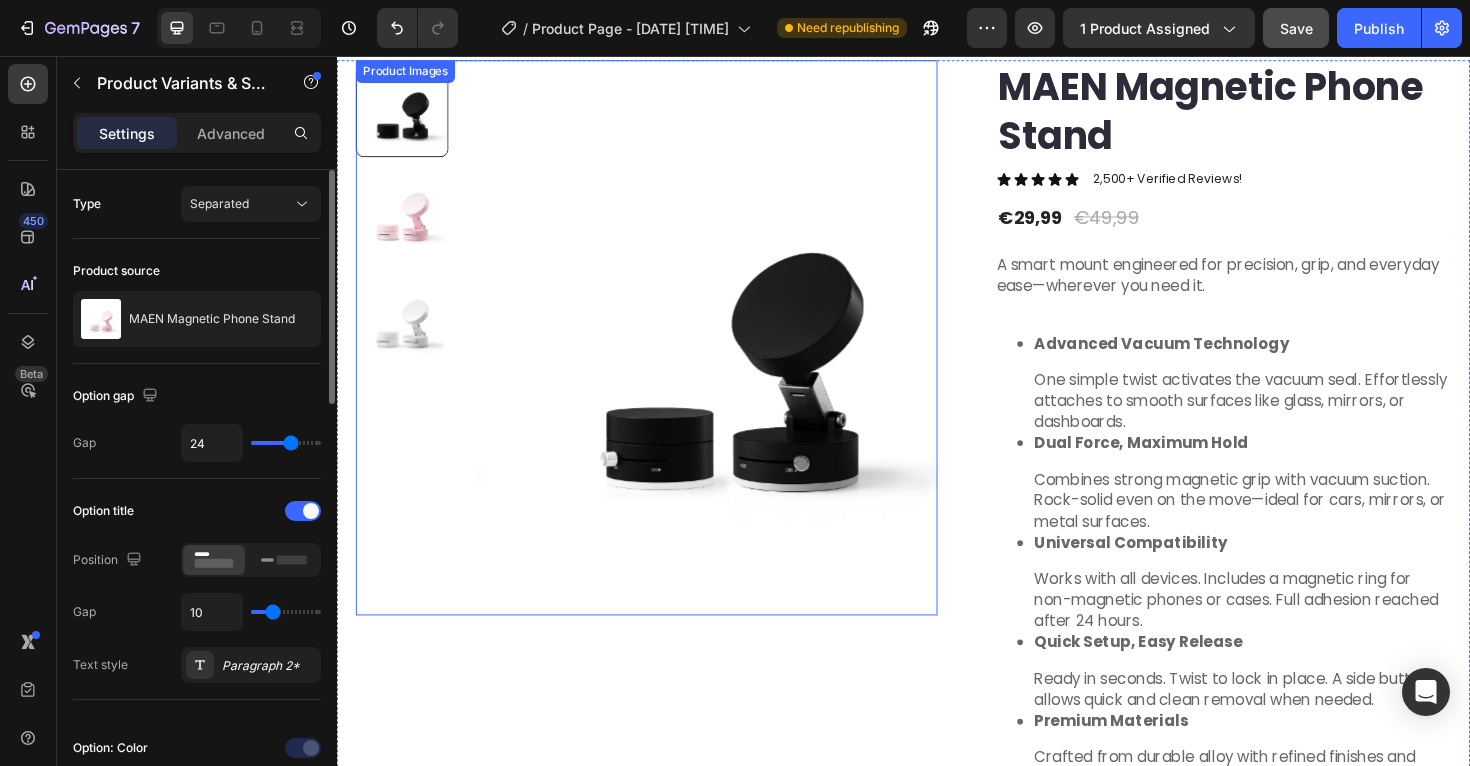 click at bounding box center [406, 221] 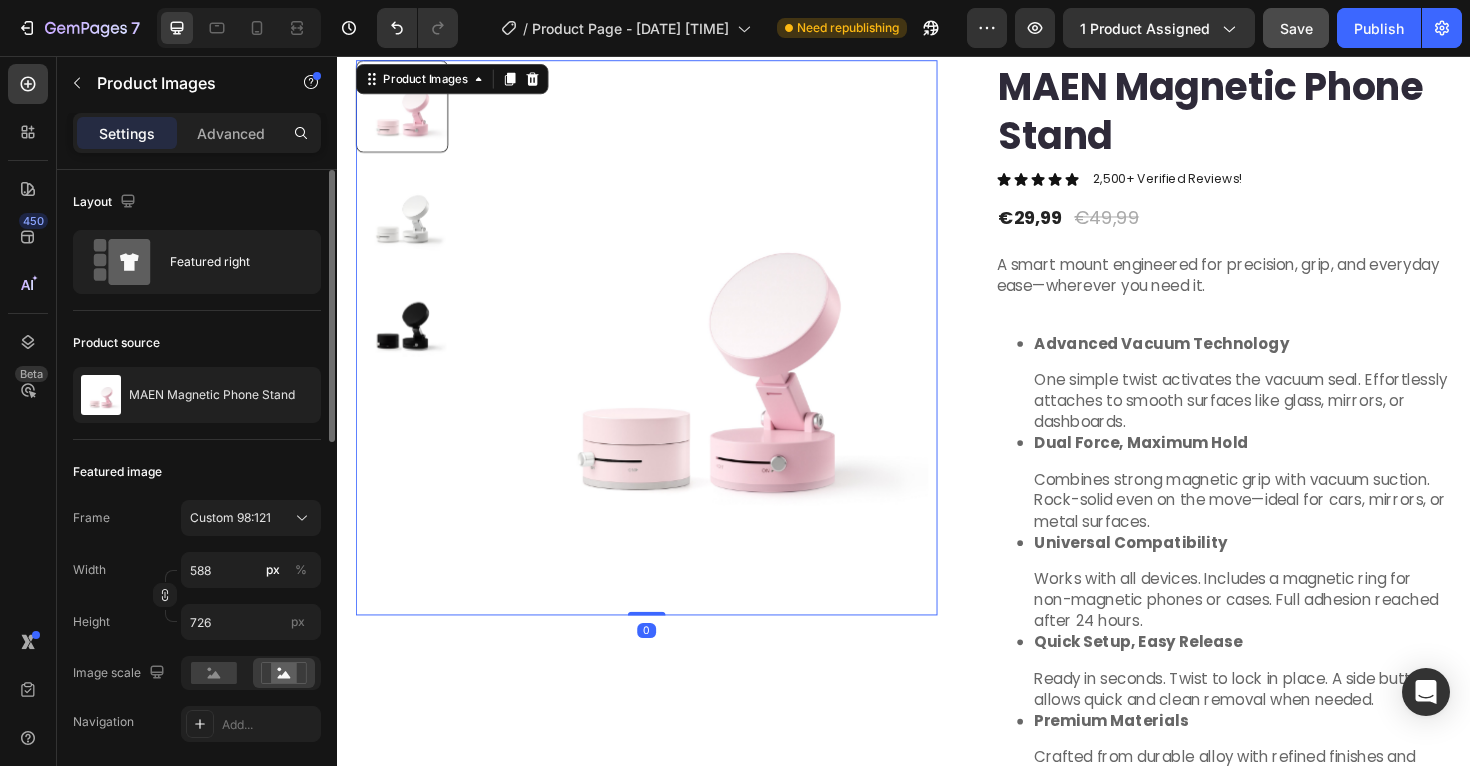 click at bounding box center [406, 355] 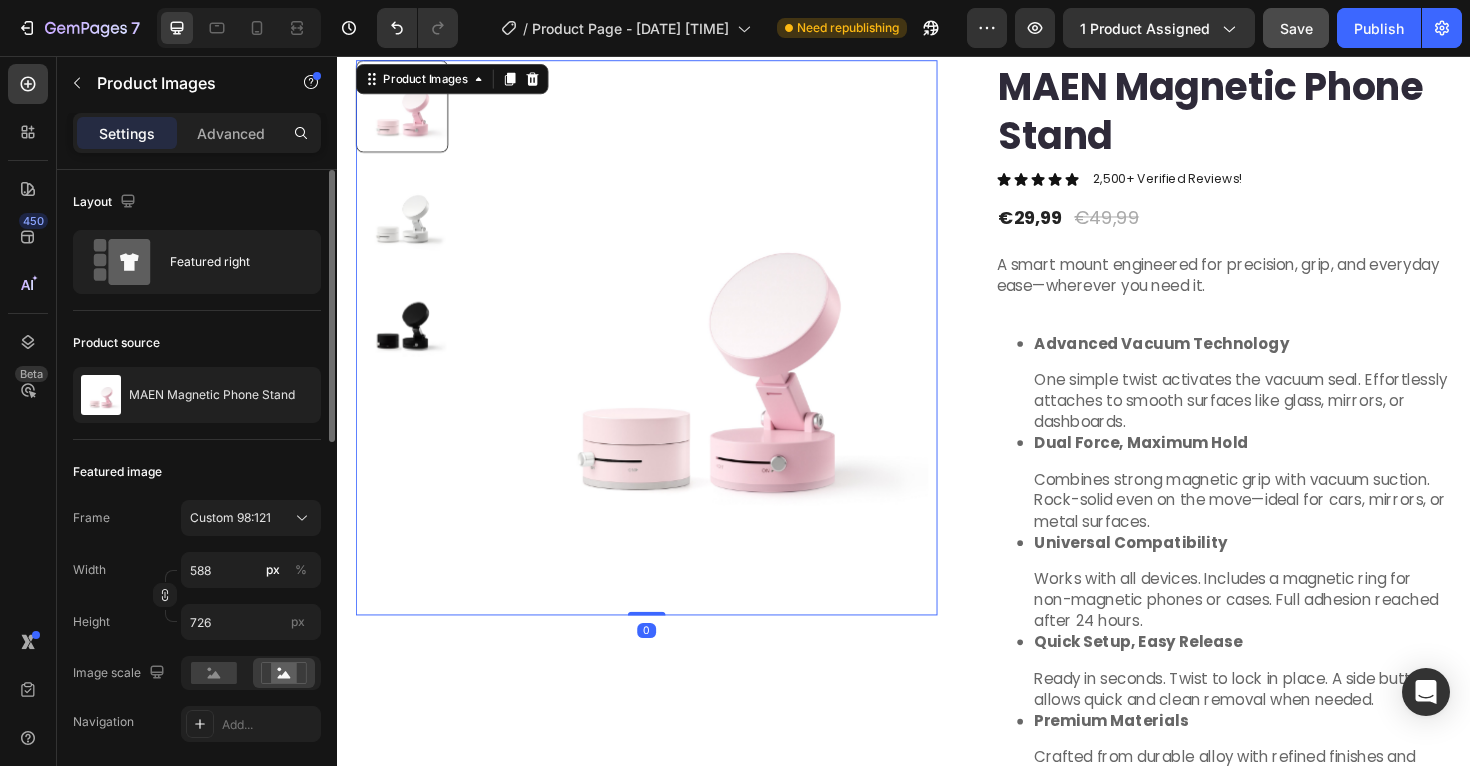 click at bounding box center [406, 337] 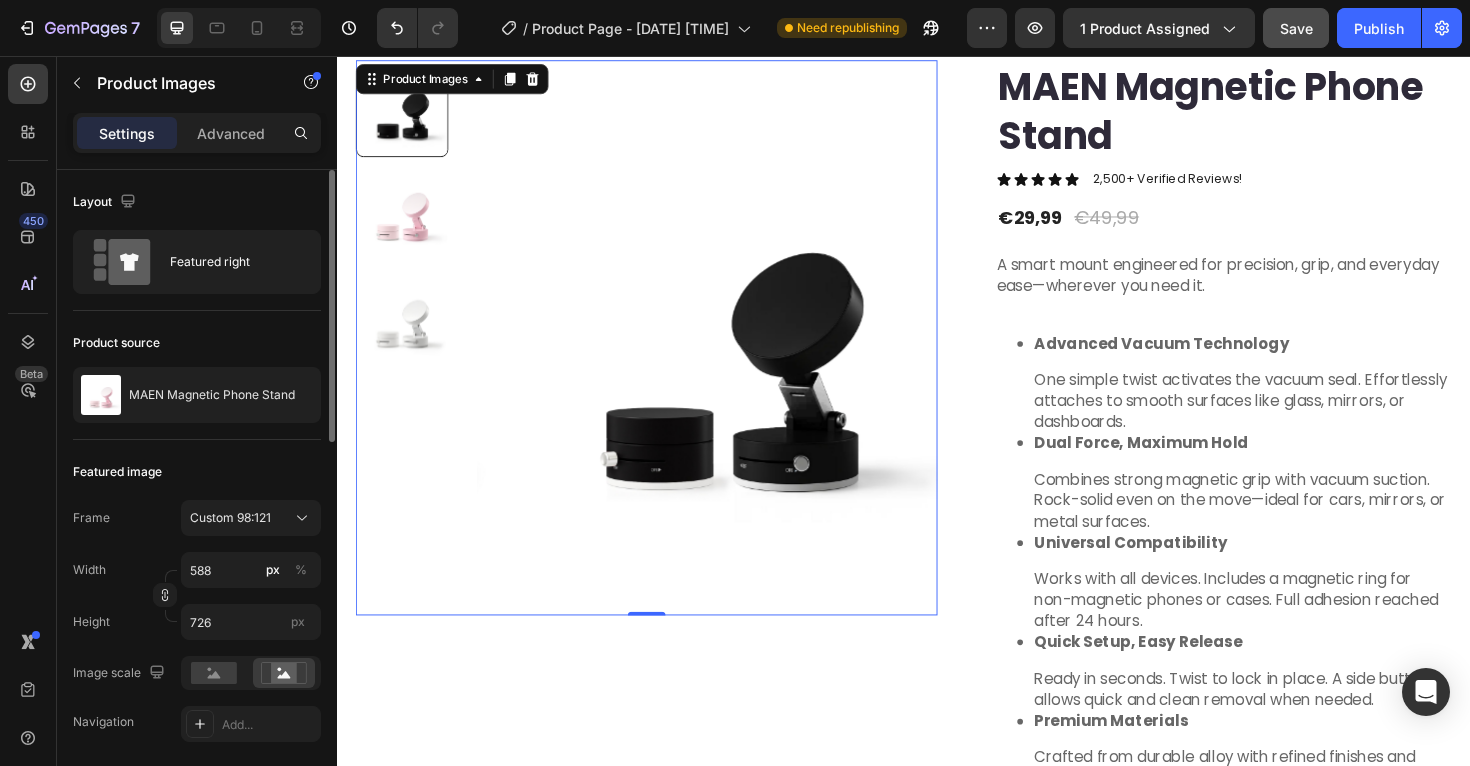click at bounding box center (406, 221) 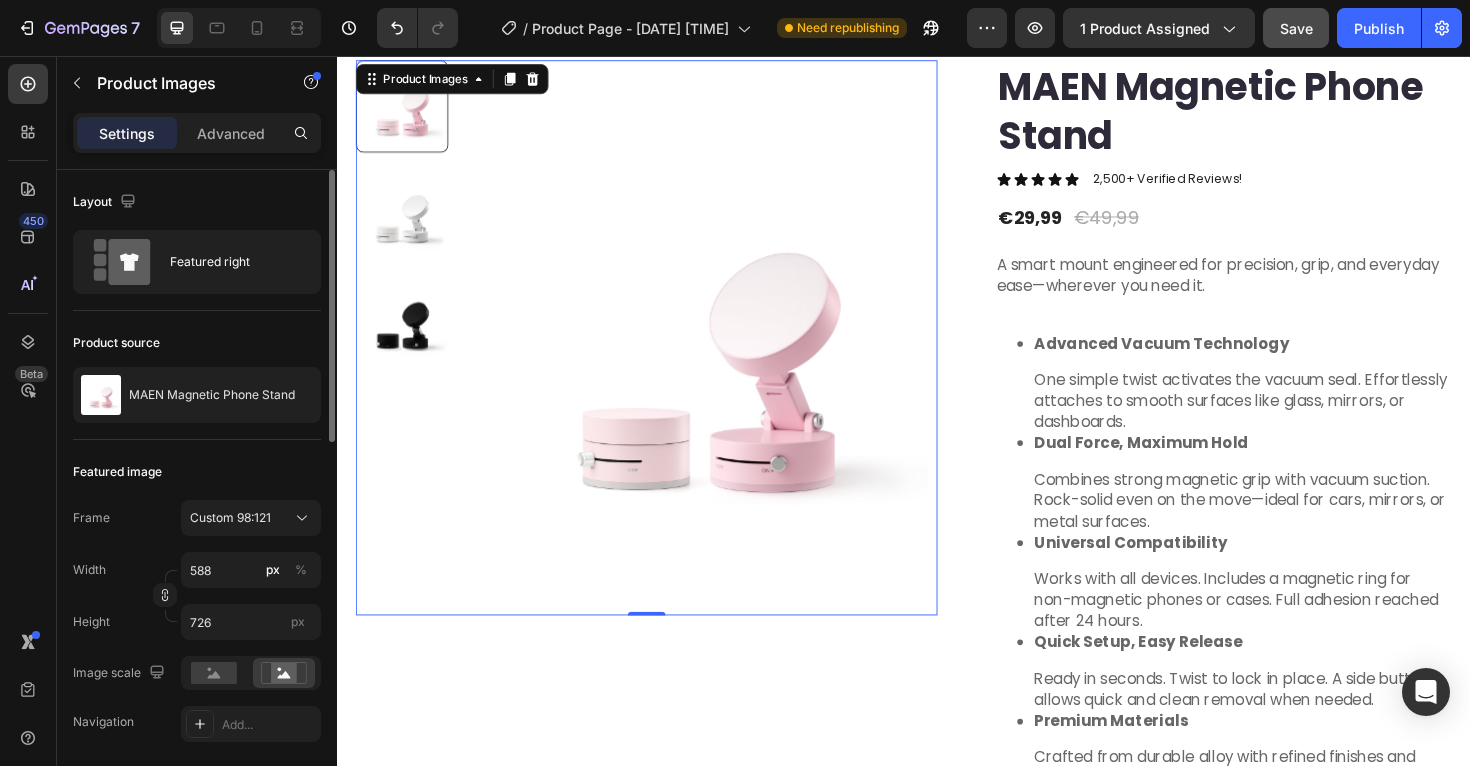 click at bounding box center (406, 355) 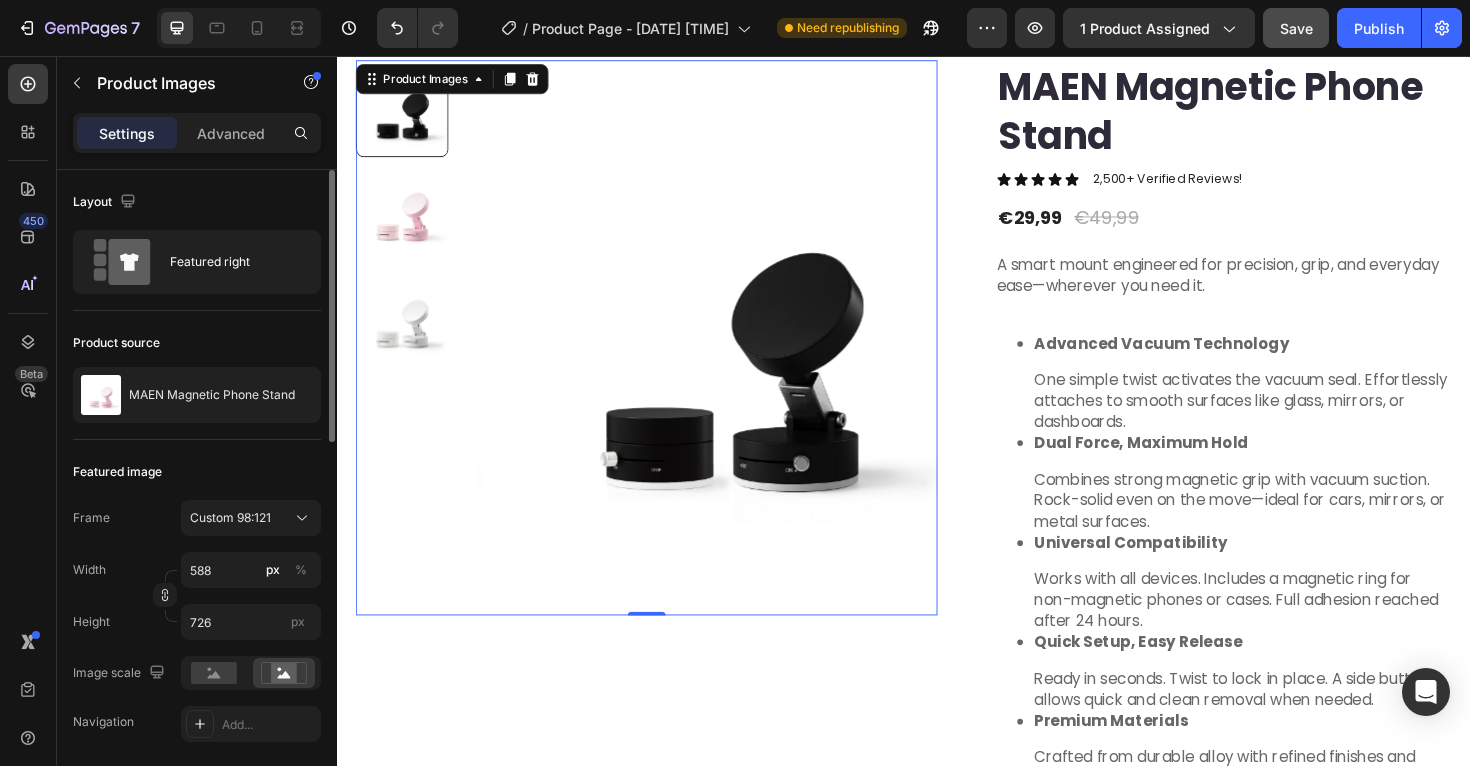 click at bounding box center (406, 221) 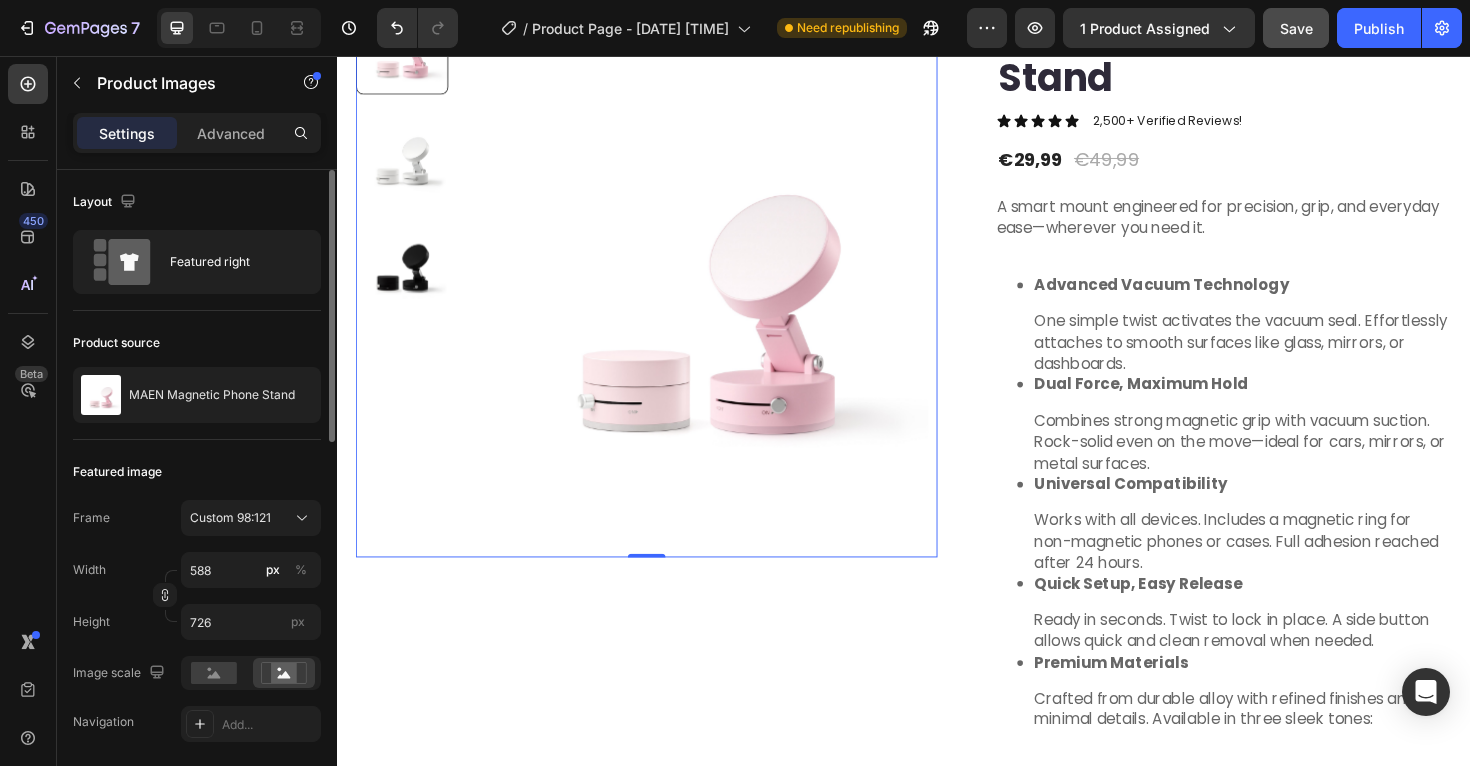 scroll, scrollTop: 138, scrollLeft: 0, axis: vertical 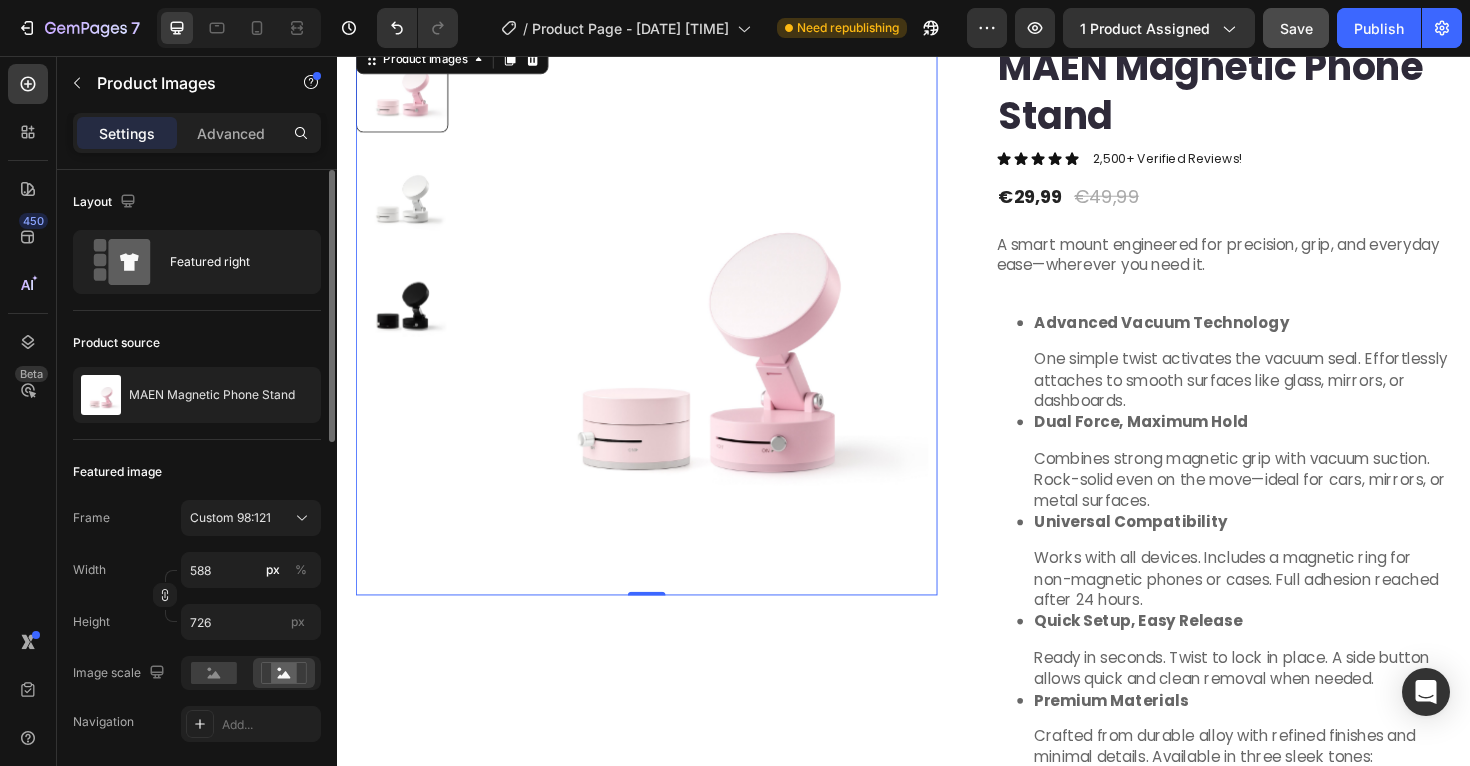 click at bounding box center [406, 333] 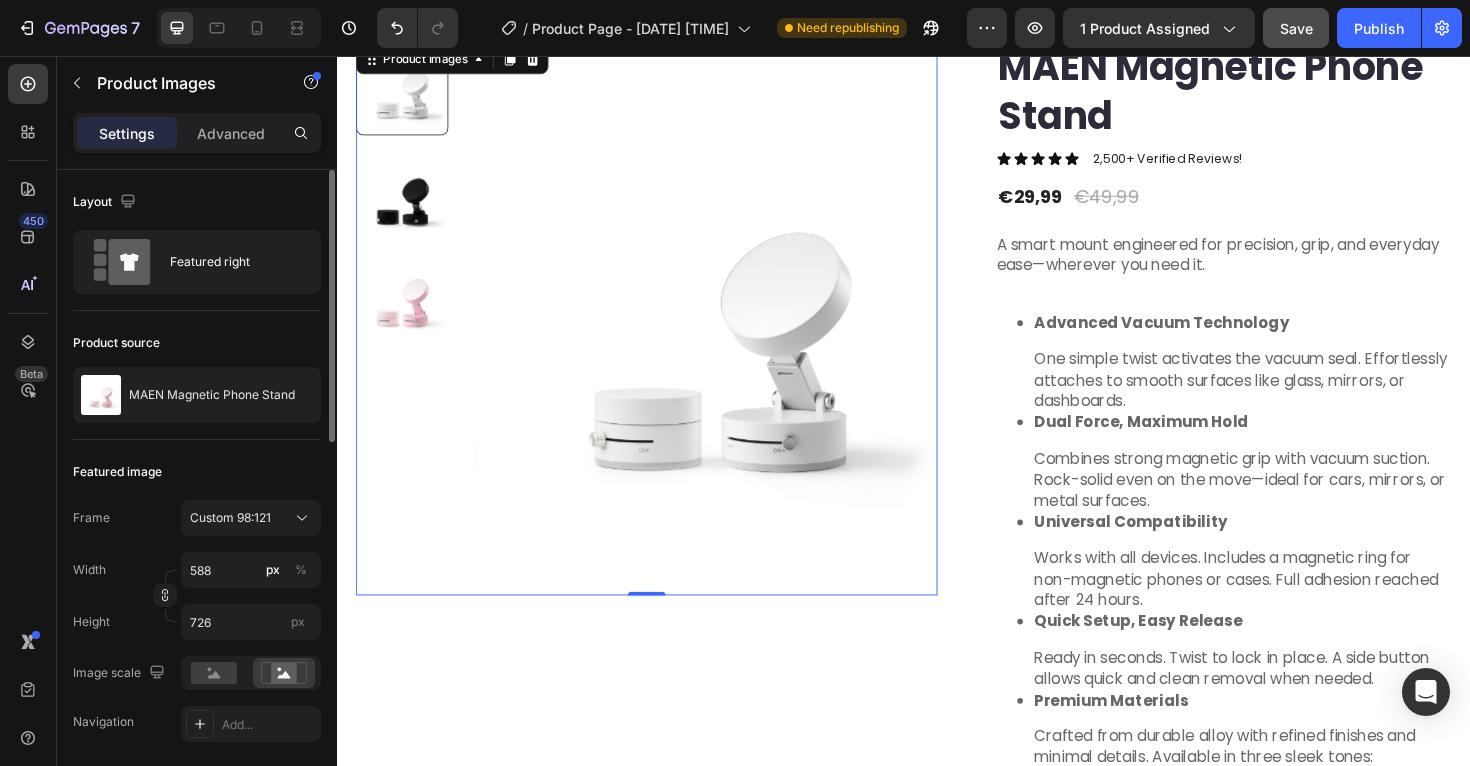 scroll, scrollTop: 81, scrollLeft: 0, axis: vertical 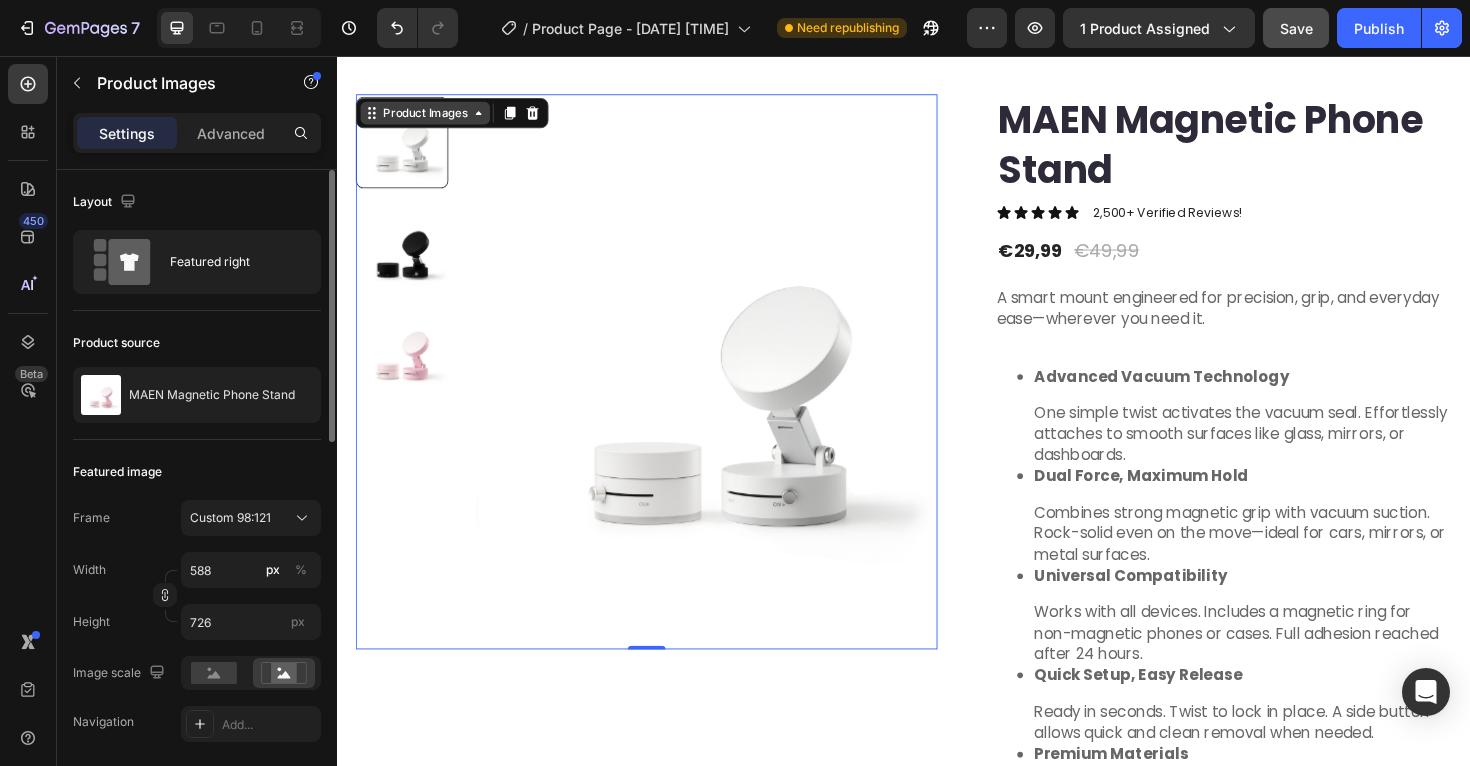 click on "Product Images" at bounding box center (430, 116) 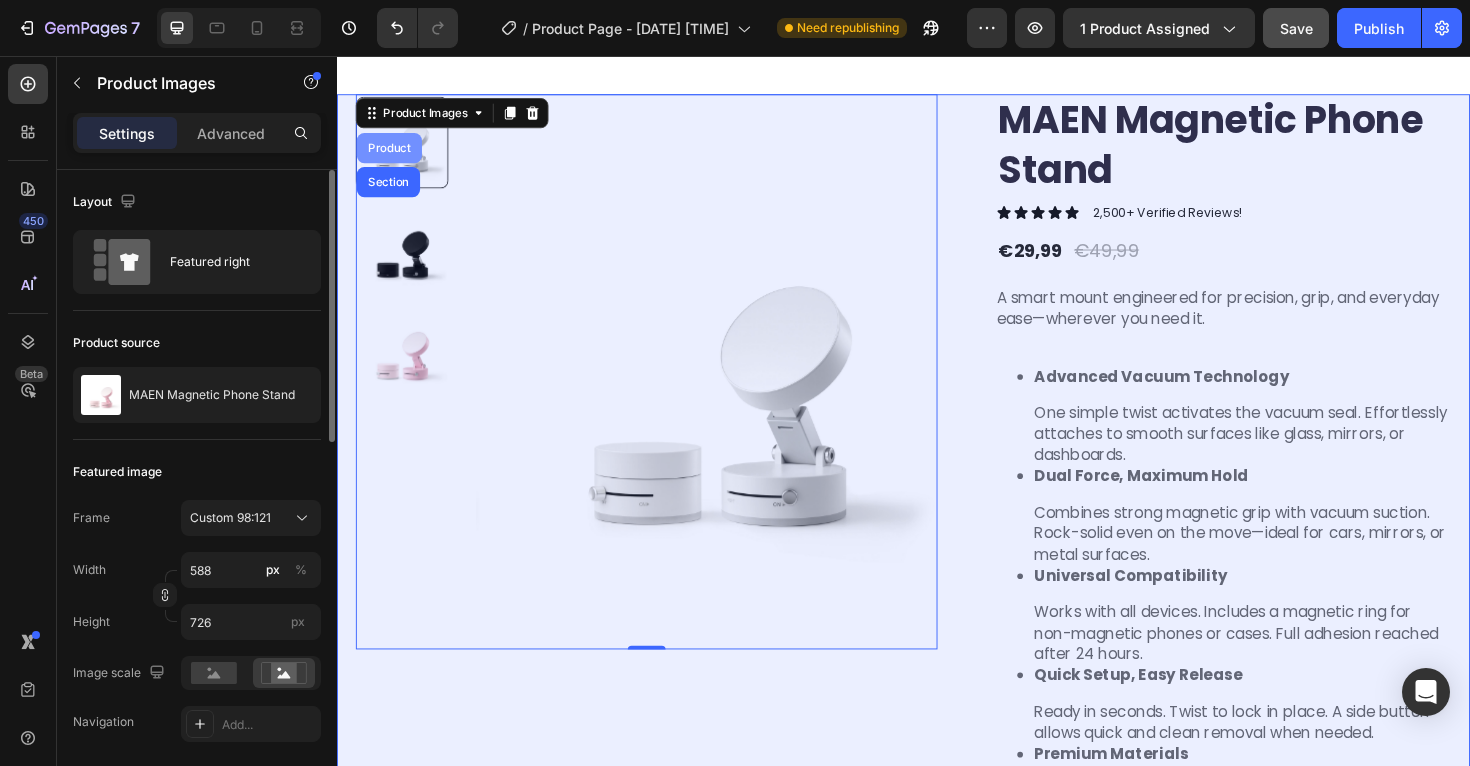 click on "Product" at bounding box center [392, 153] 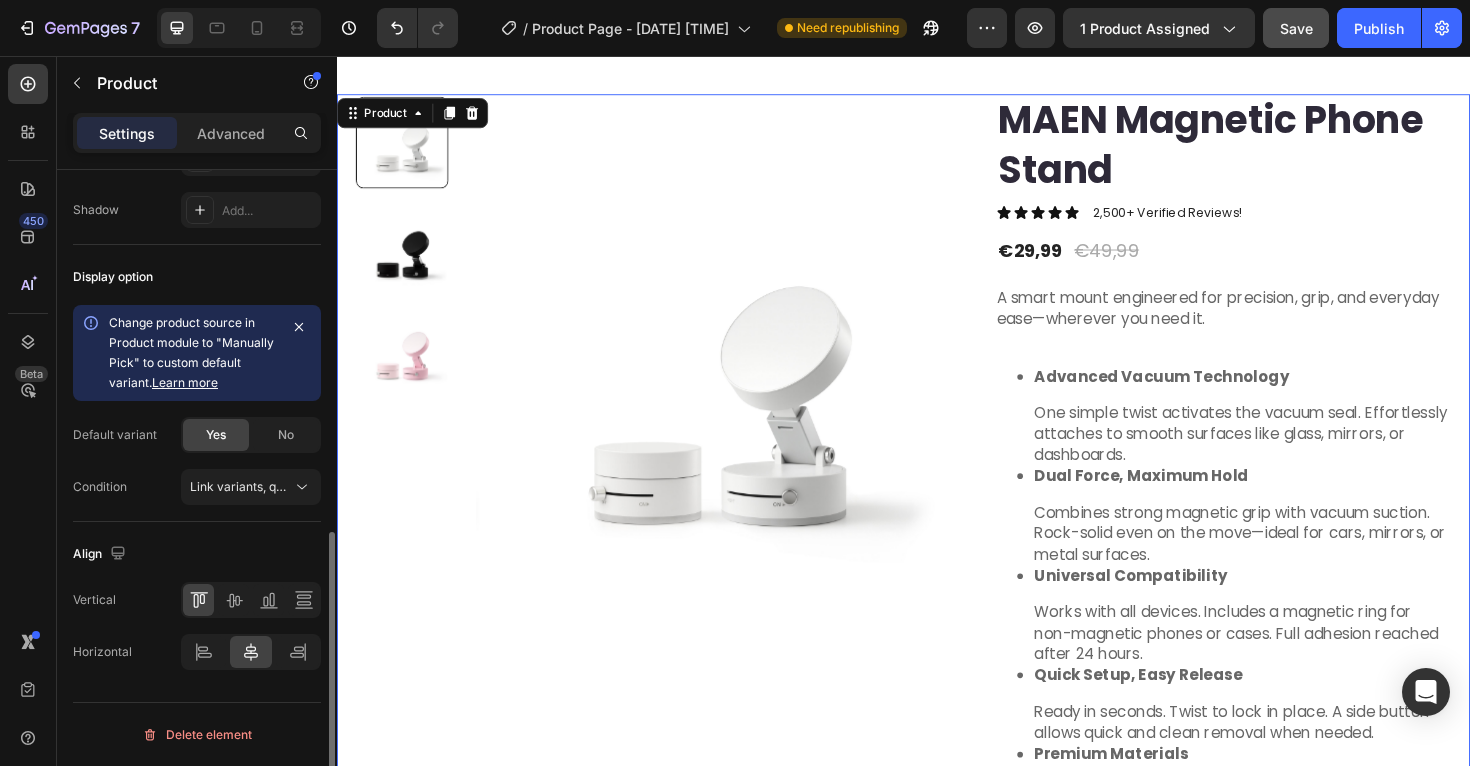 scroll, scrollTop: 810, scrollLeft: 0, axis: vertical 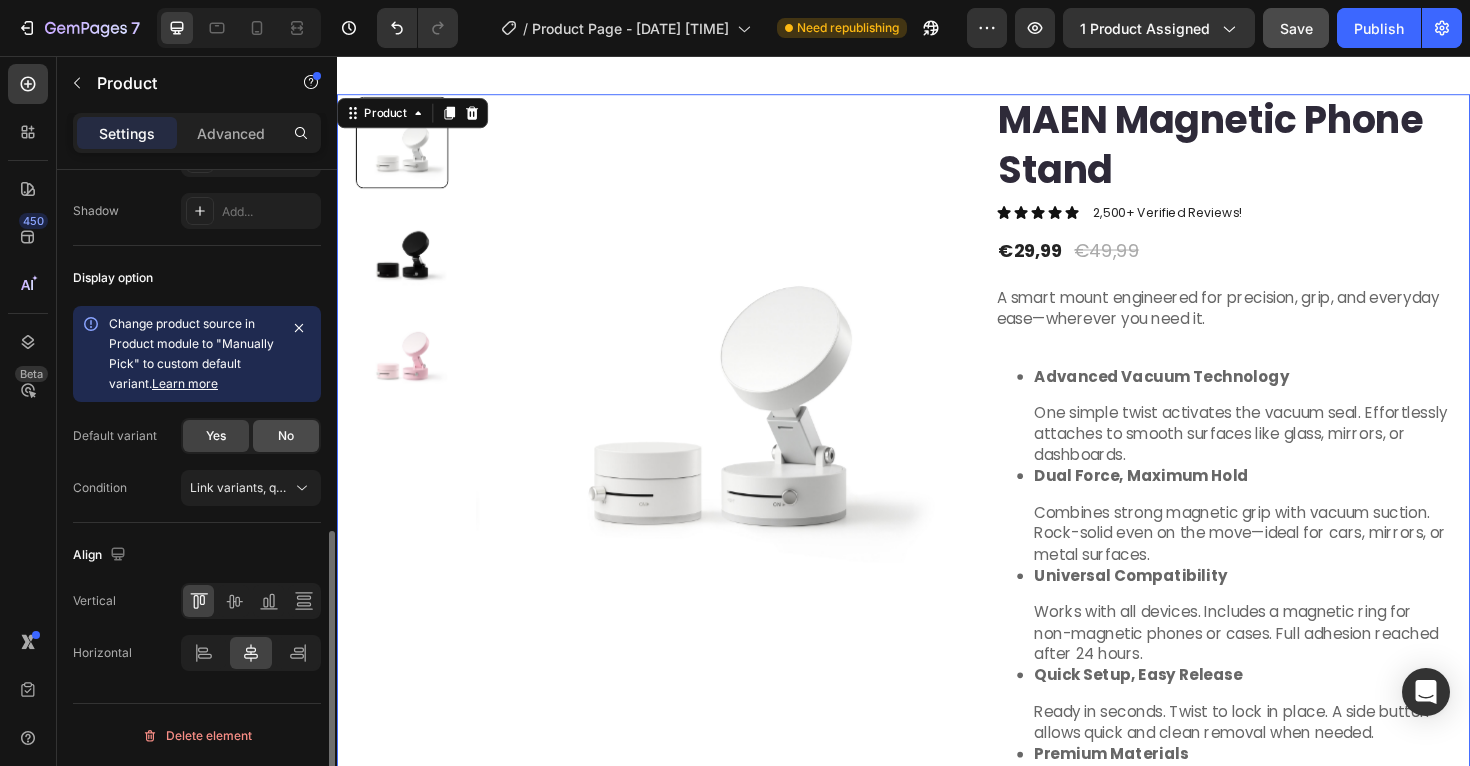 click on "No" 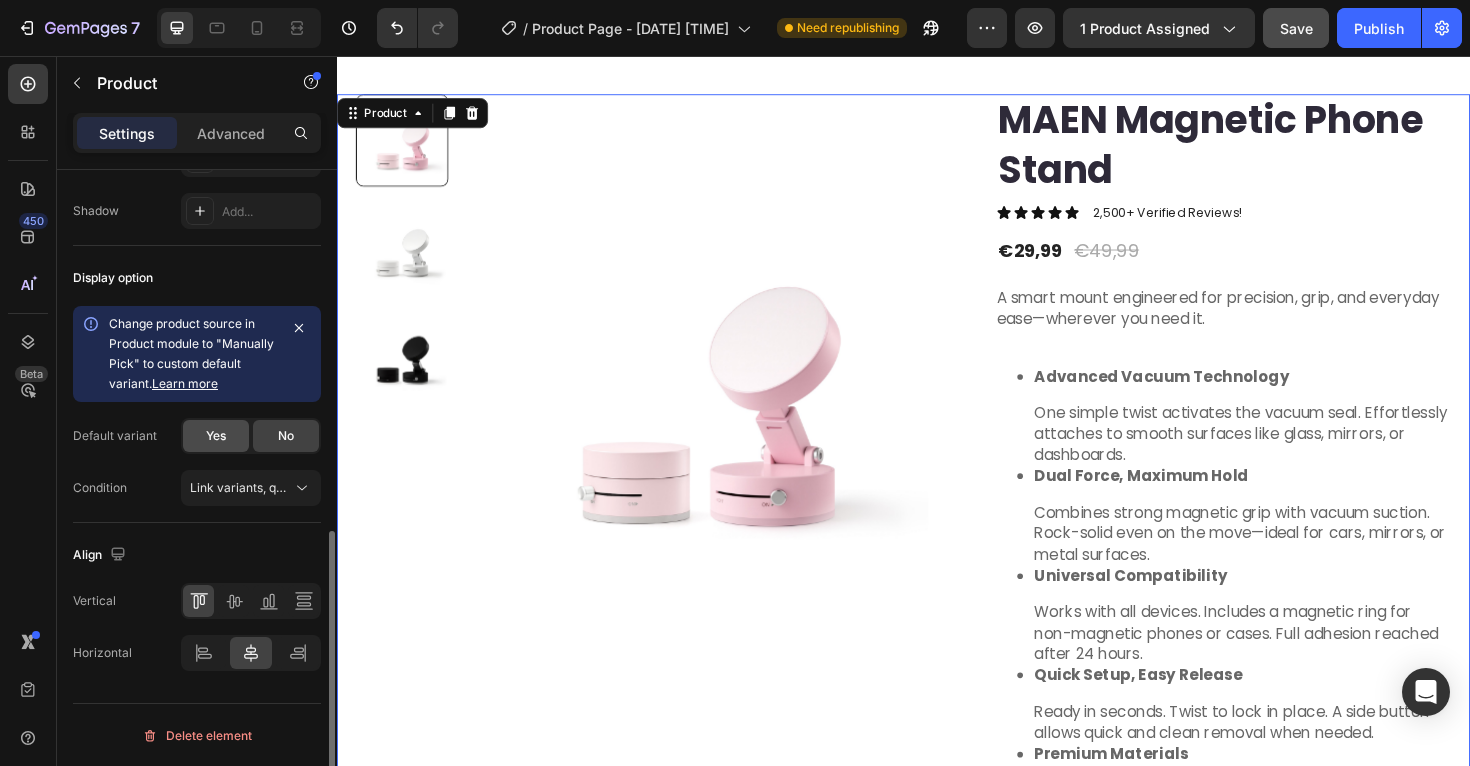click on "Yes" 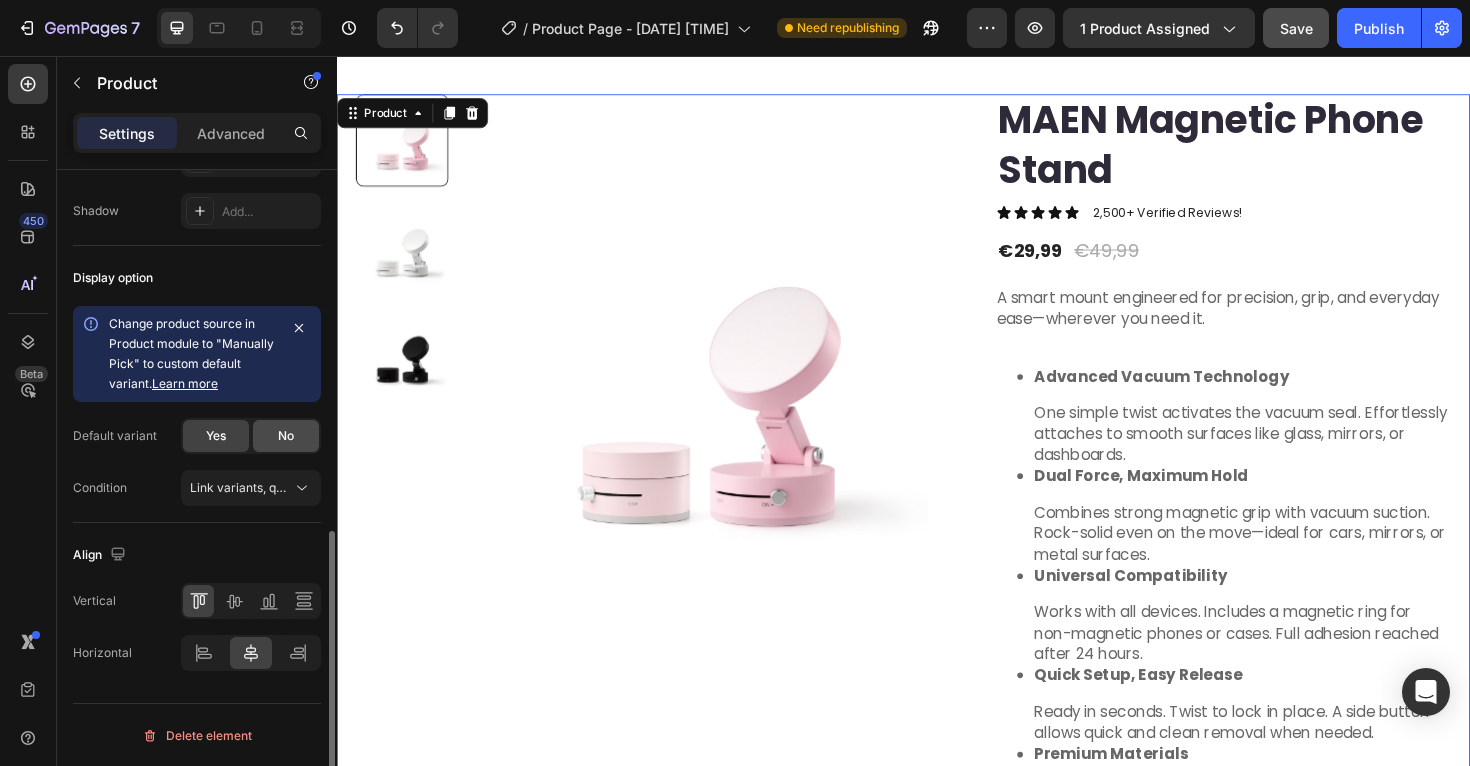 click on "No" 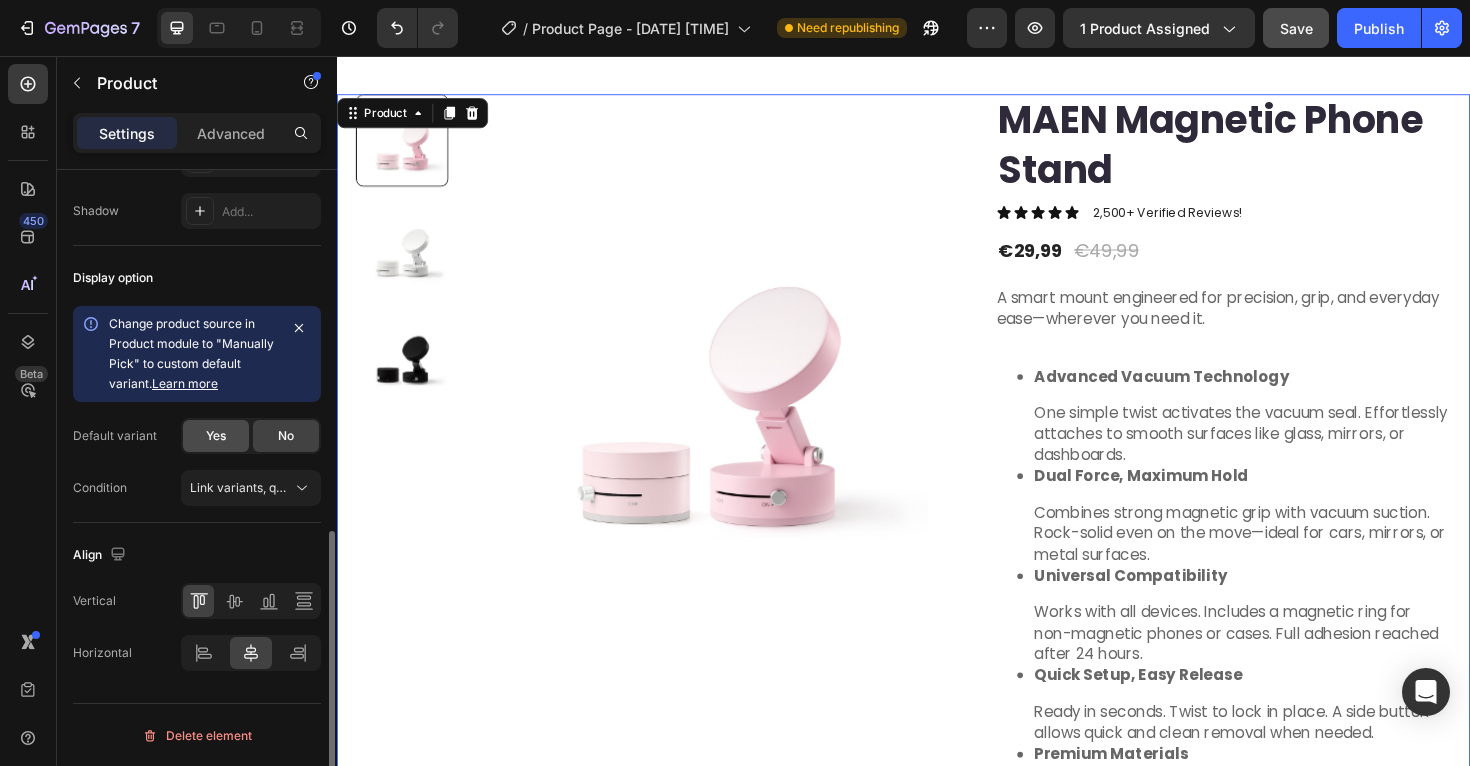 click on "Yes" 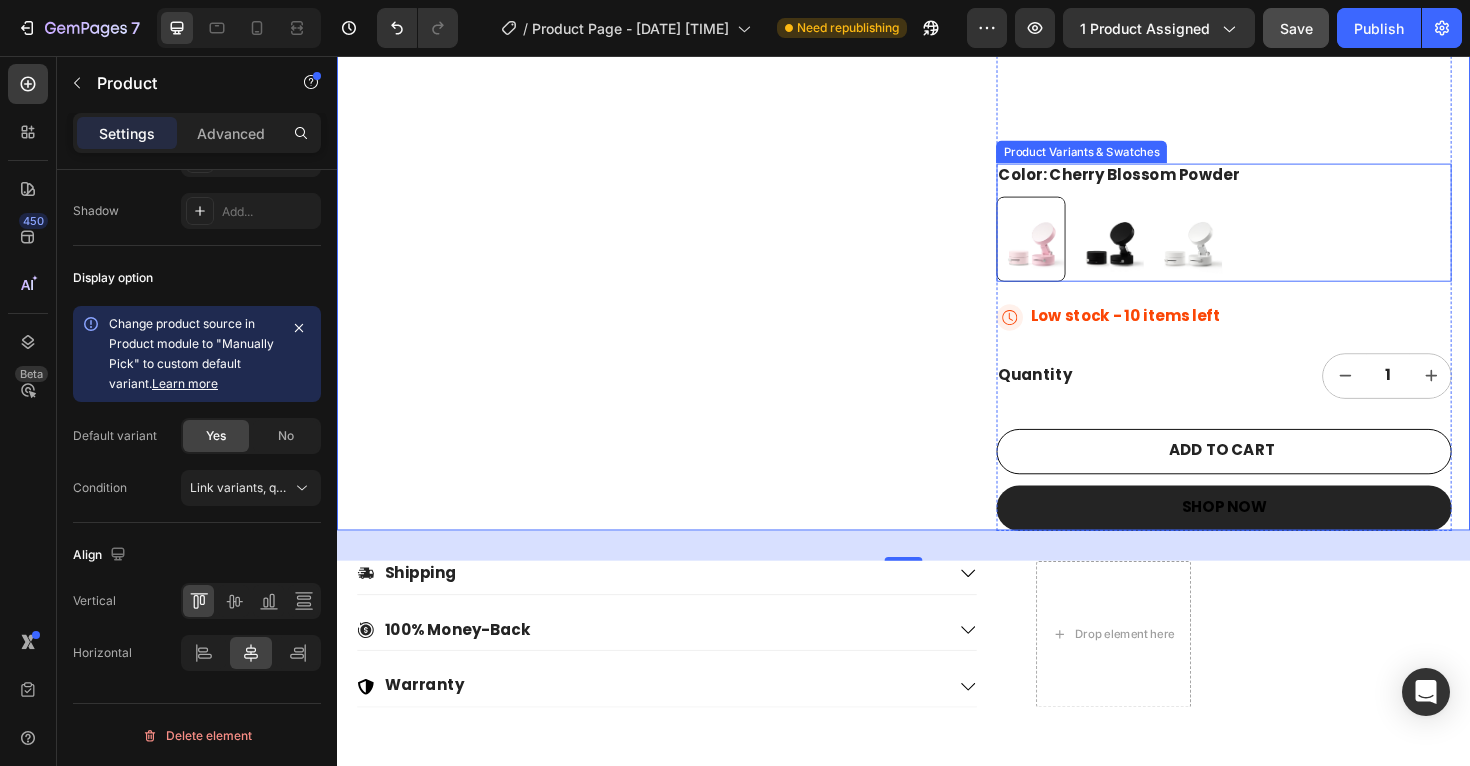 scroll, scrollTop: 888, scrollLeft: 0, axis: vertical 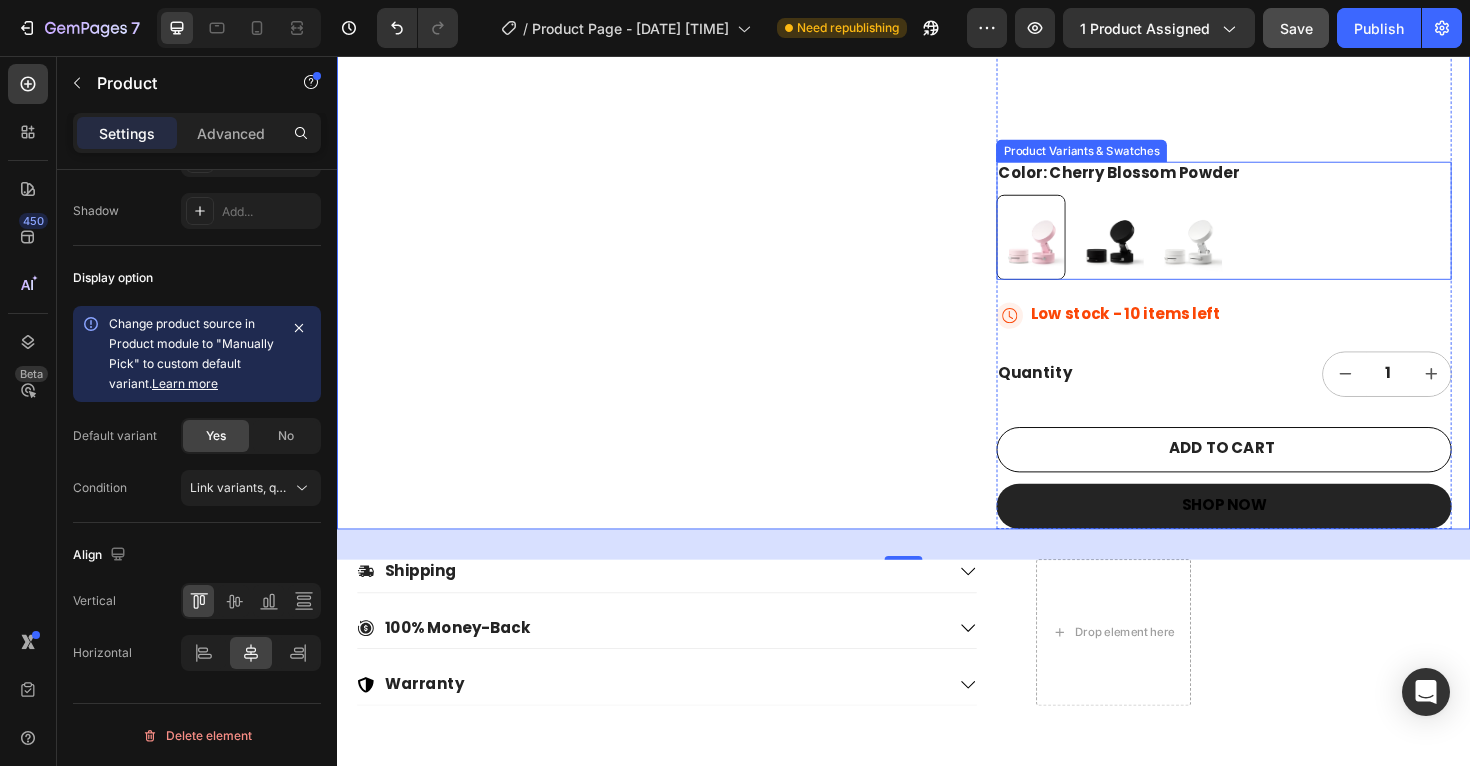 click at bounding box center (1154, 248) 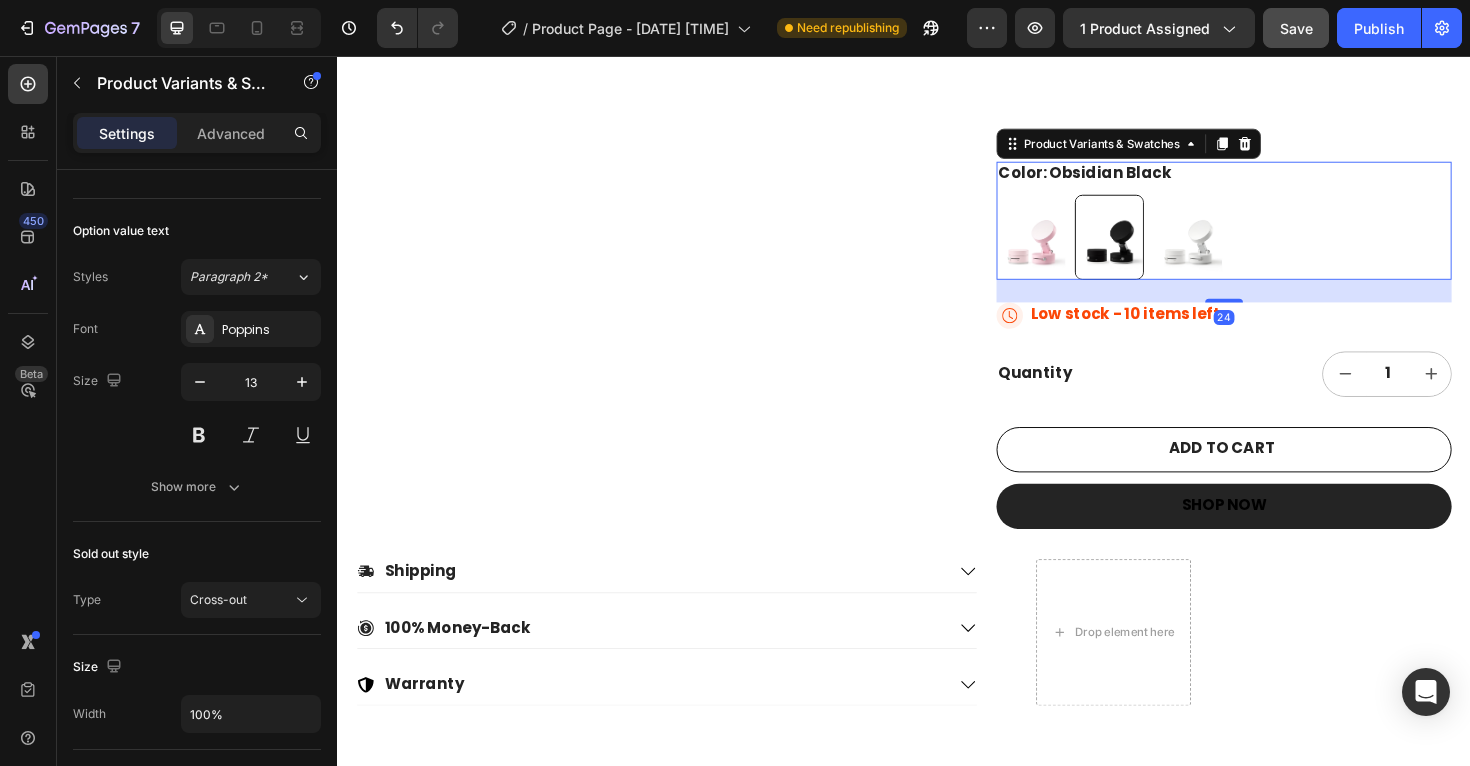 scroll, scrollTop: 0, scrollLeft: 0, axis: both 